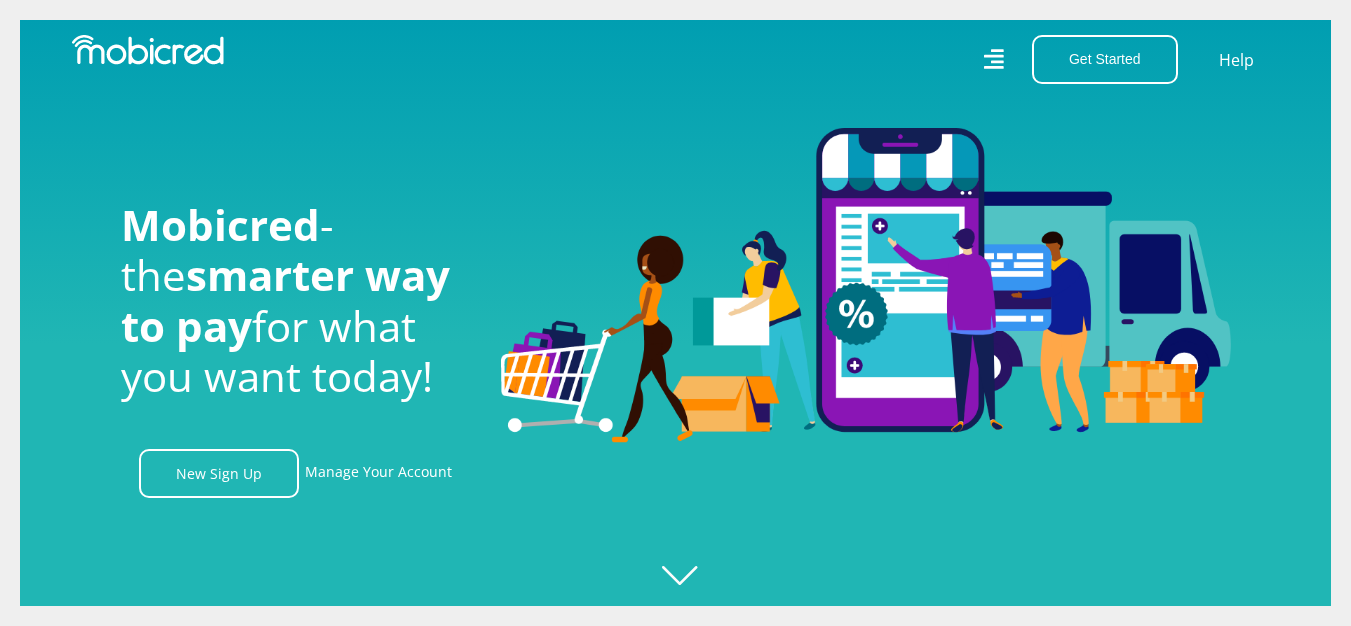 scroll, scrollTop: 0, scrollLeft: 0, axis: both 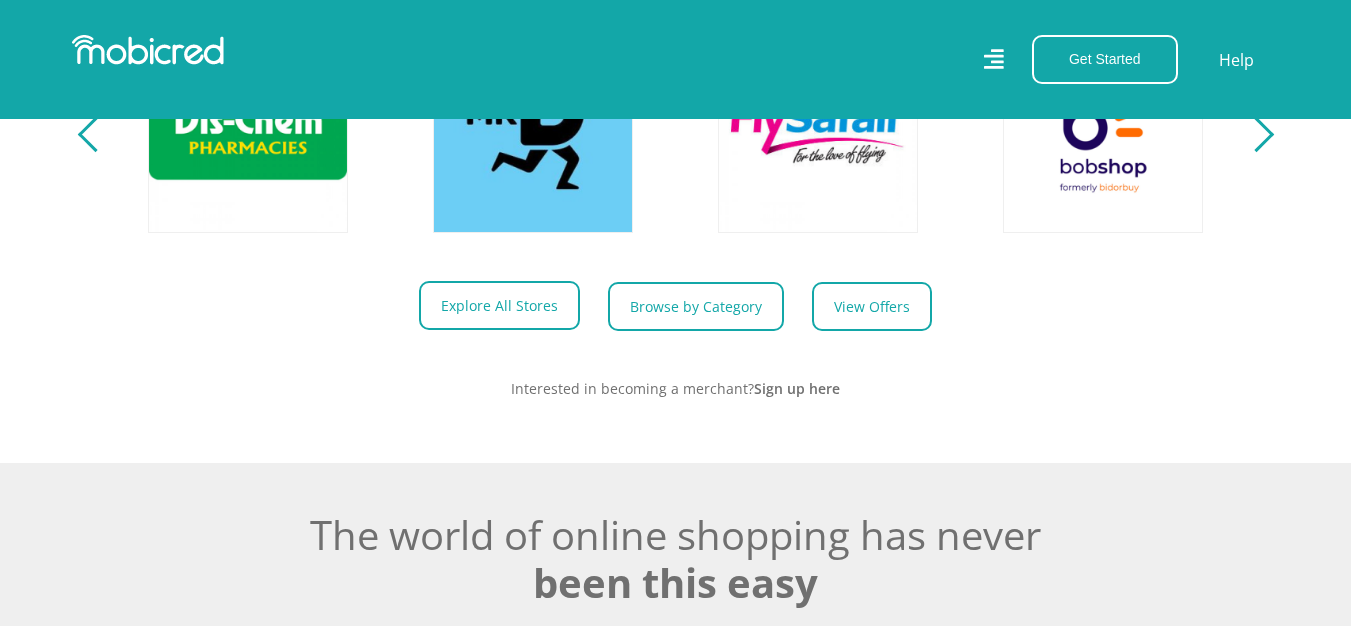 click on "Explore All Stores" at bounding box center (499, 305) 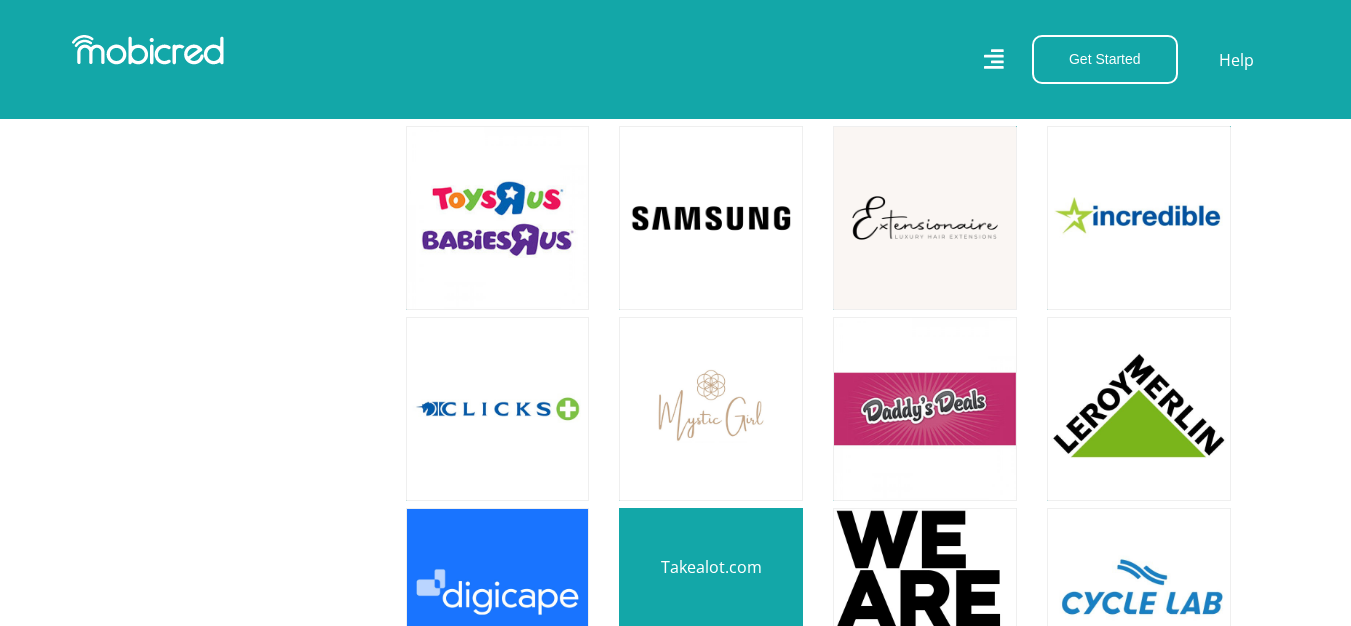 scroll, scrollTop: 2300, scrollLeft: 0, axis: vertical 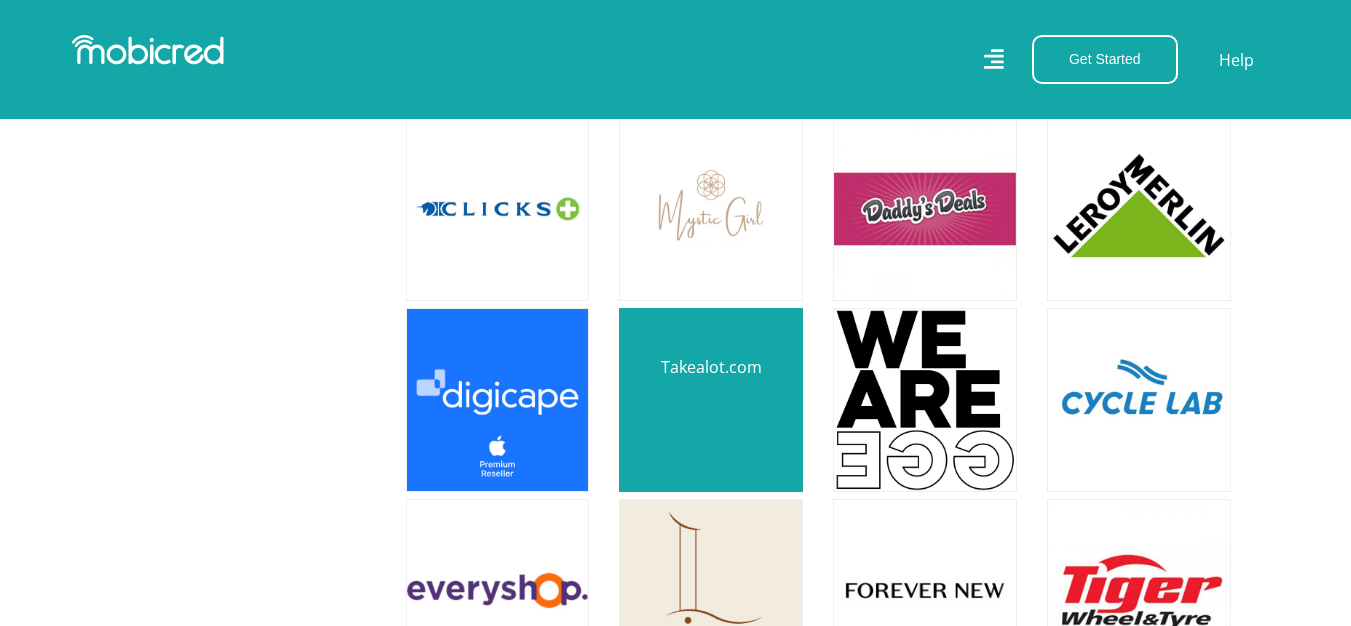 click at bounding box center [711, 400] 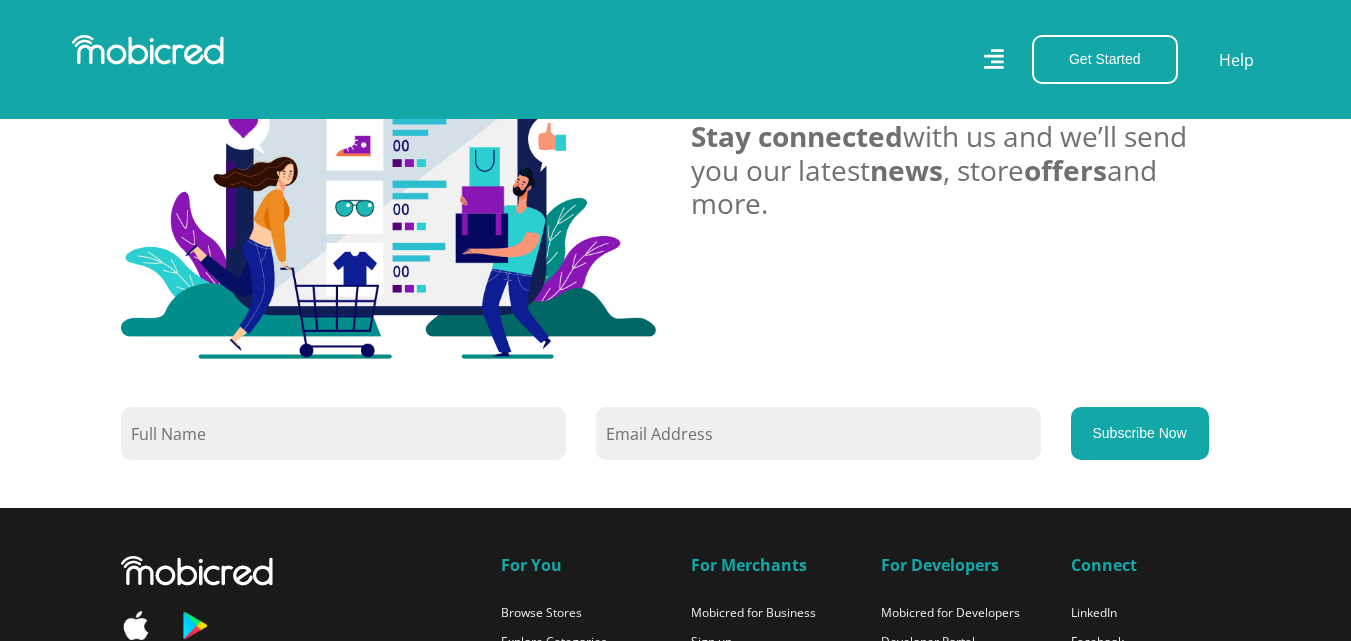 scroll, scrollTop: 1300, scrollLeft: 0, axis: vertical 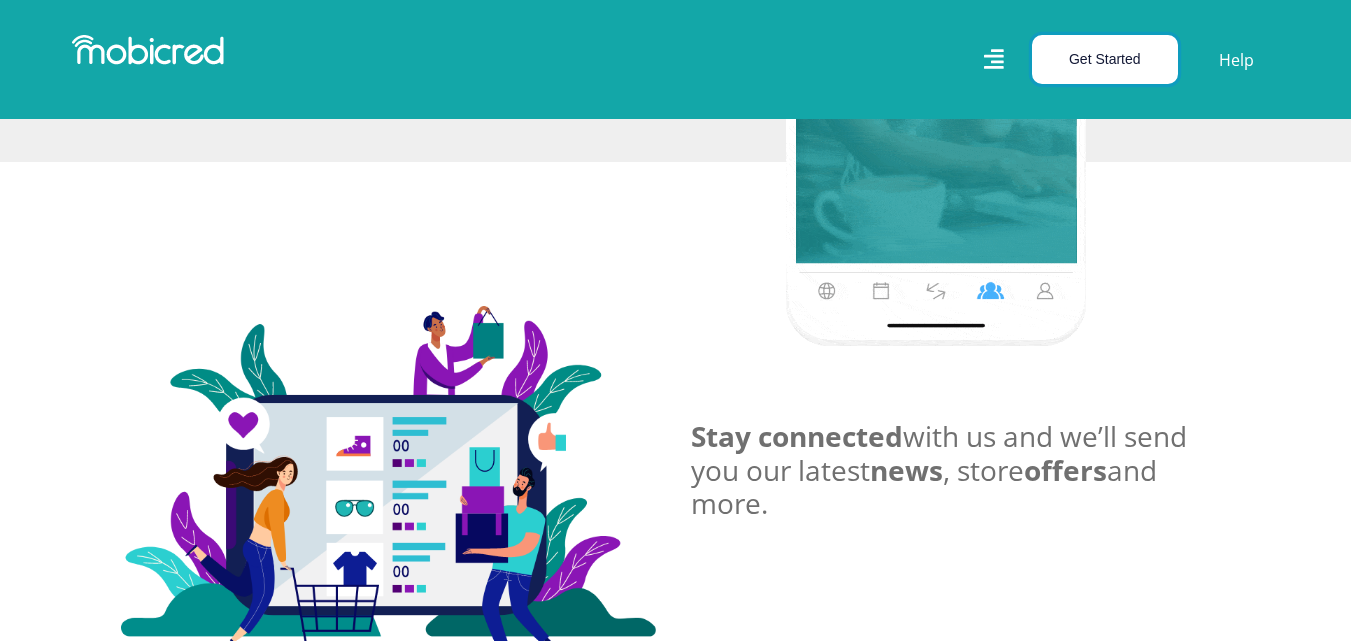 click on "Get Started" at bounding box center [1105, 59] 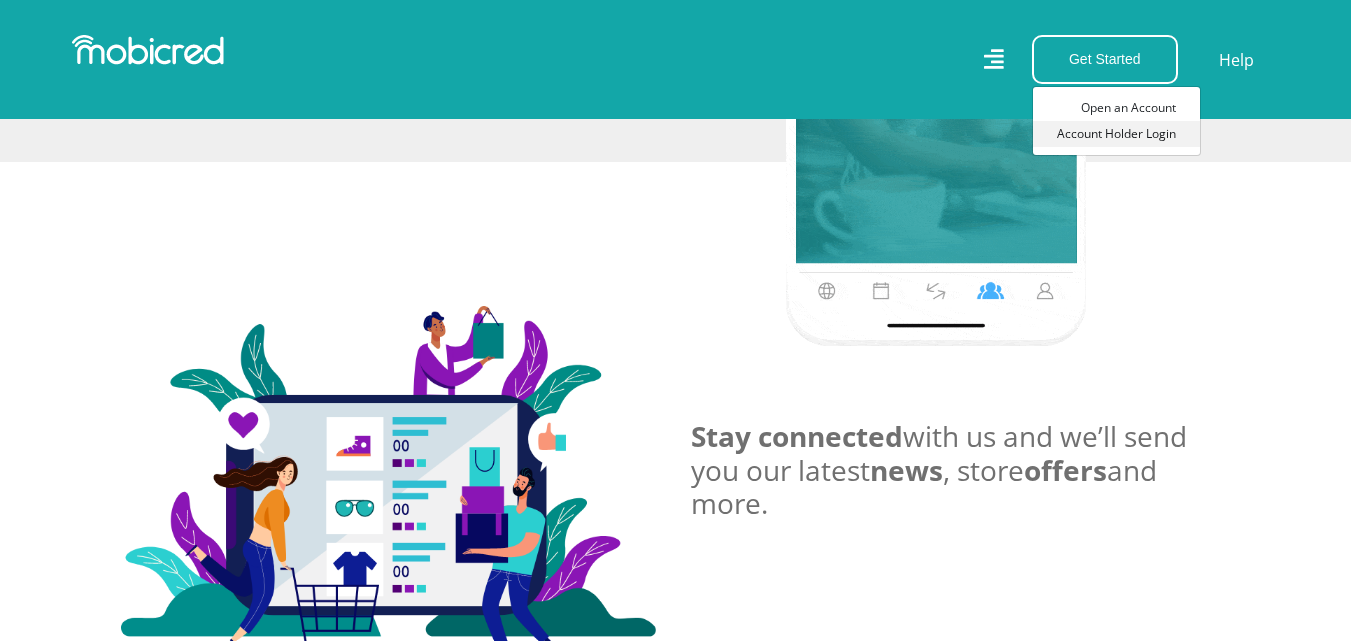 click on "Account Holder Login" at bounding box center (1116, 134) 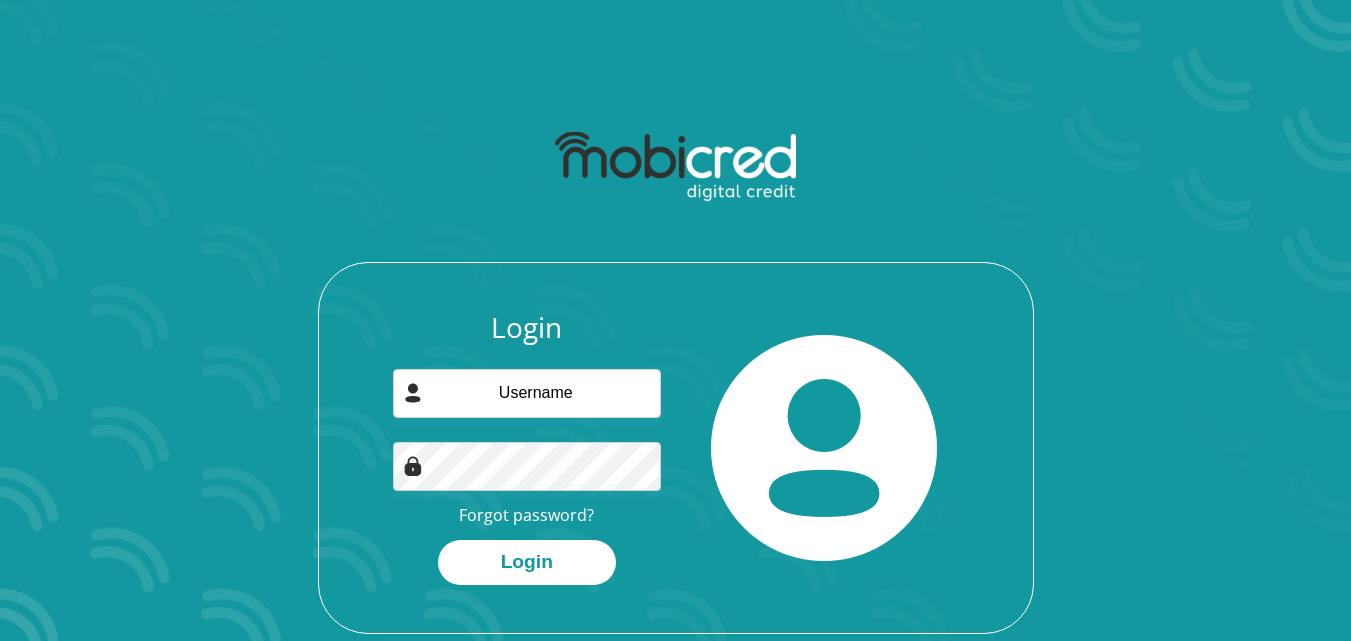 scroll, scrollTop: 0, scrollLeft: 0, axis: both 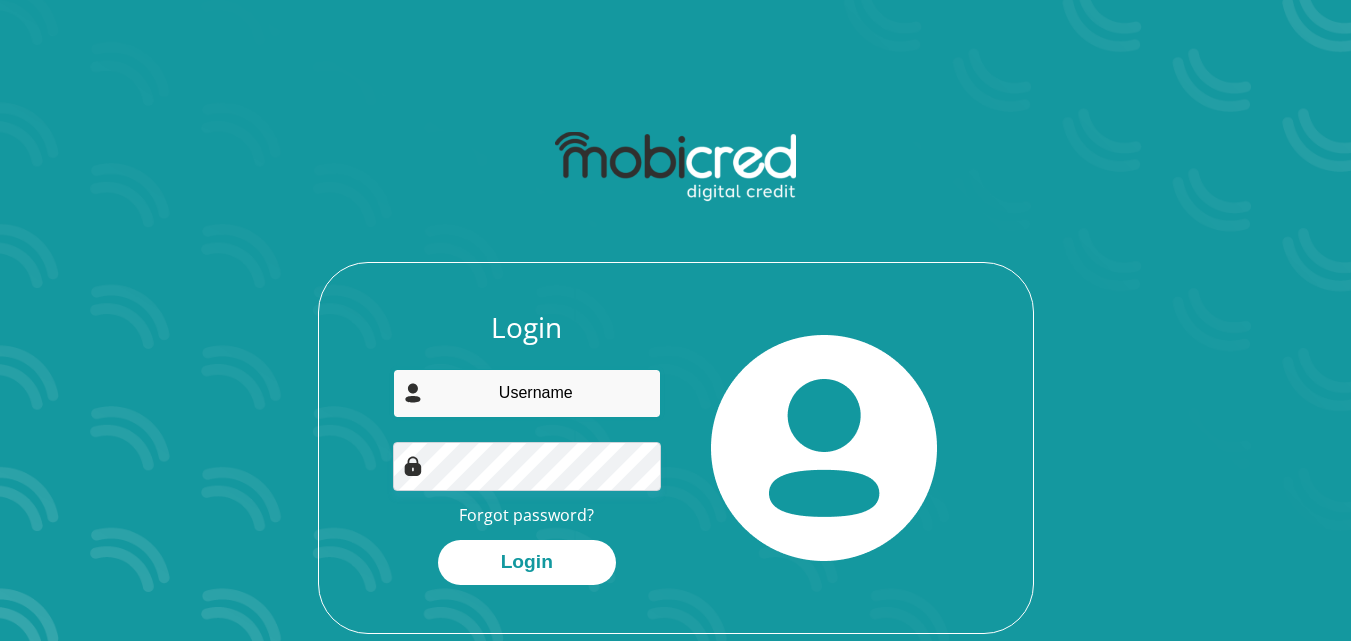 click at bounding box center (527, 393) 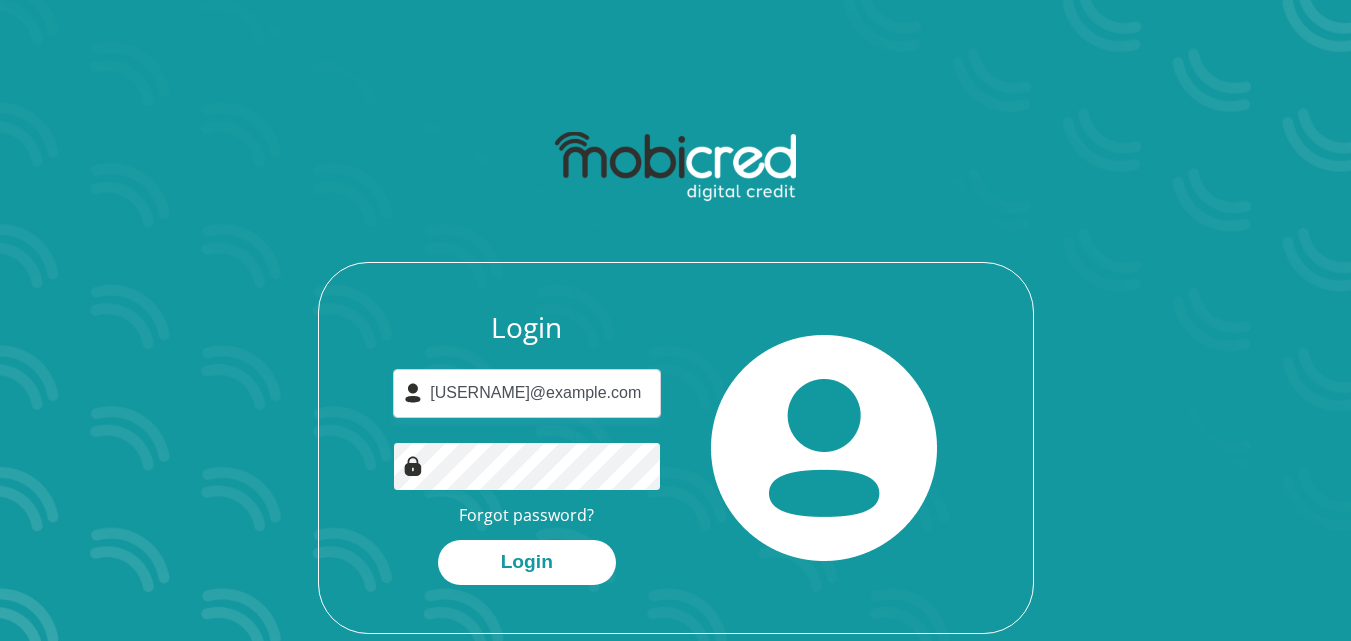 click on "Login" at bounding box center [527, 562] 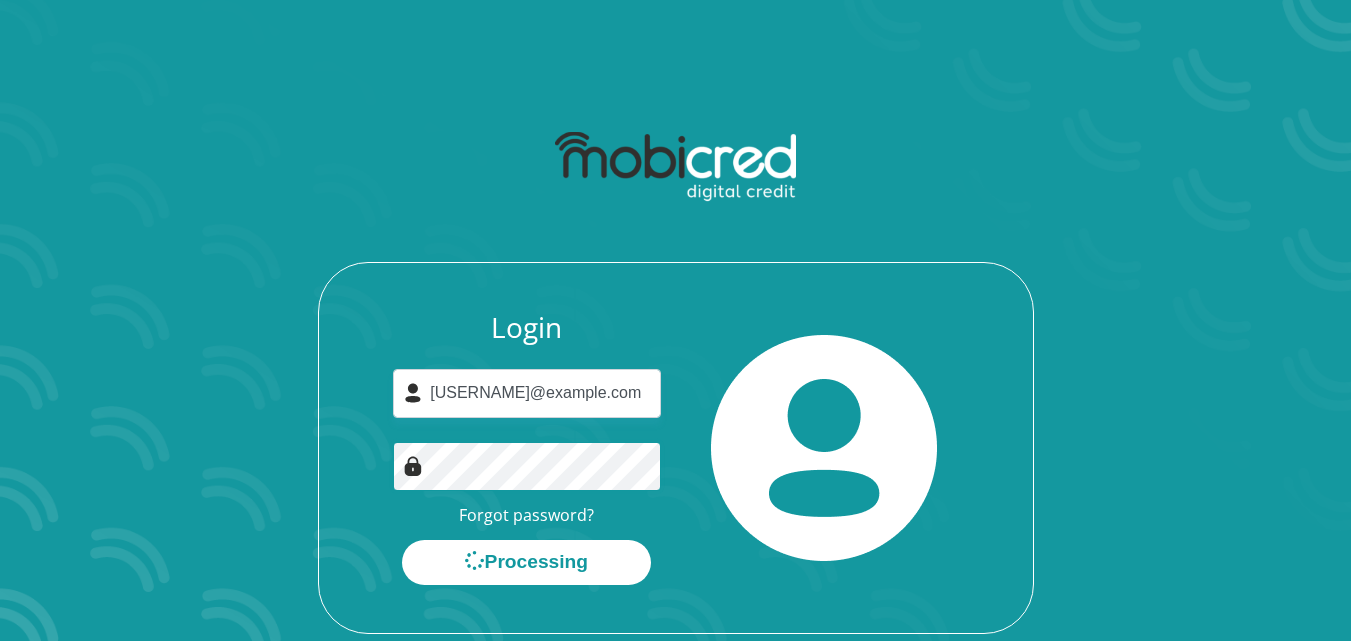 scroll, scrollTop: 0, scrollLeft: 0, axis: both 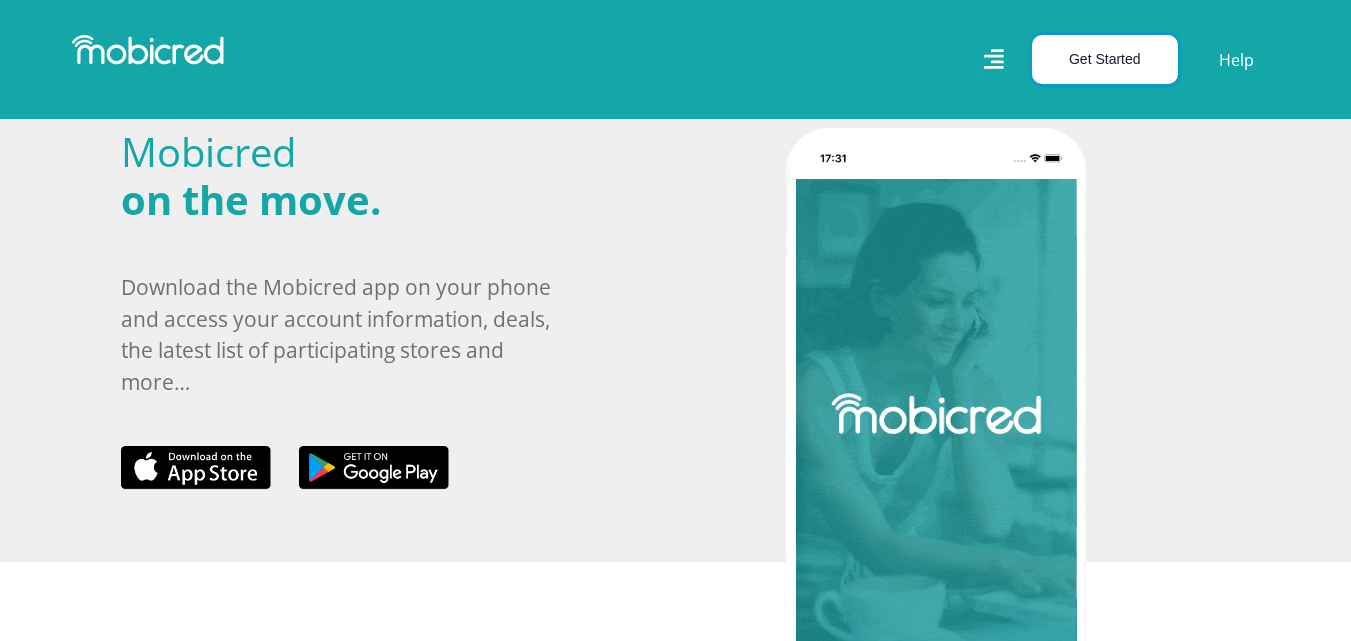 click on "Get Started" at bounding box center (1105, 59) 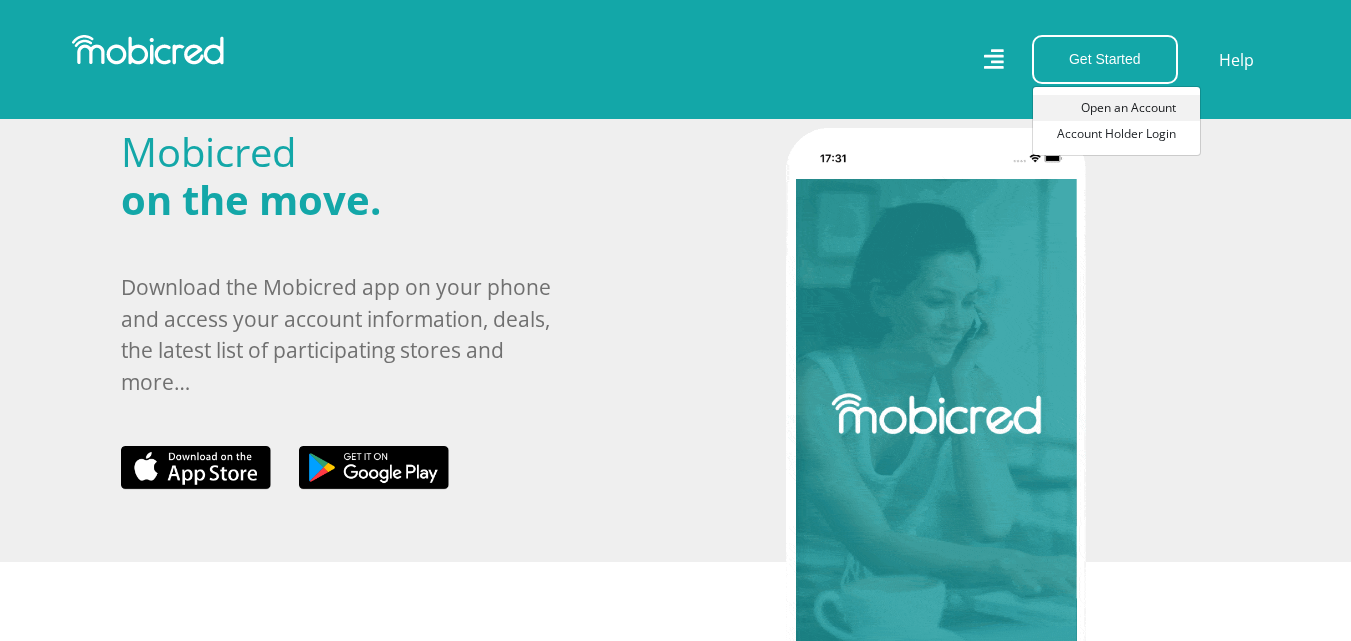click on "Open an Account" at bounding box center (1116, 108) 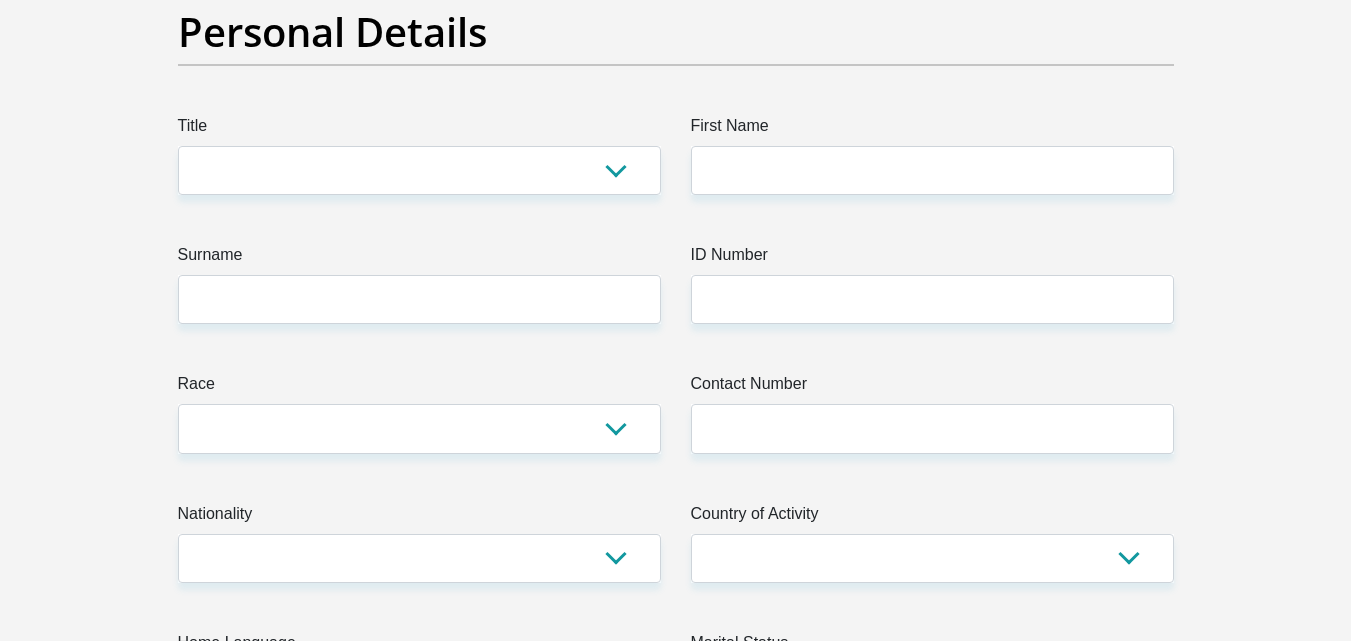 scroll, scrollTop: 0, scrollLeft: 0, axis: both 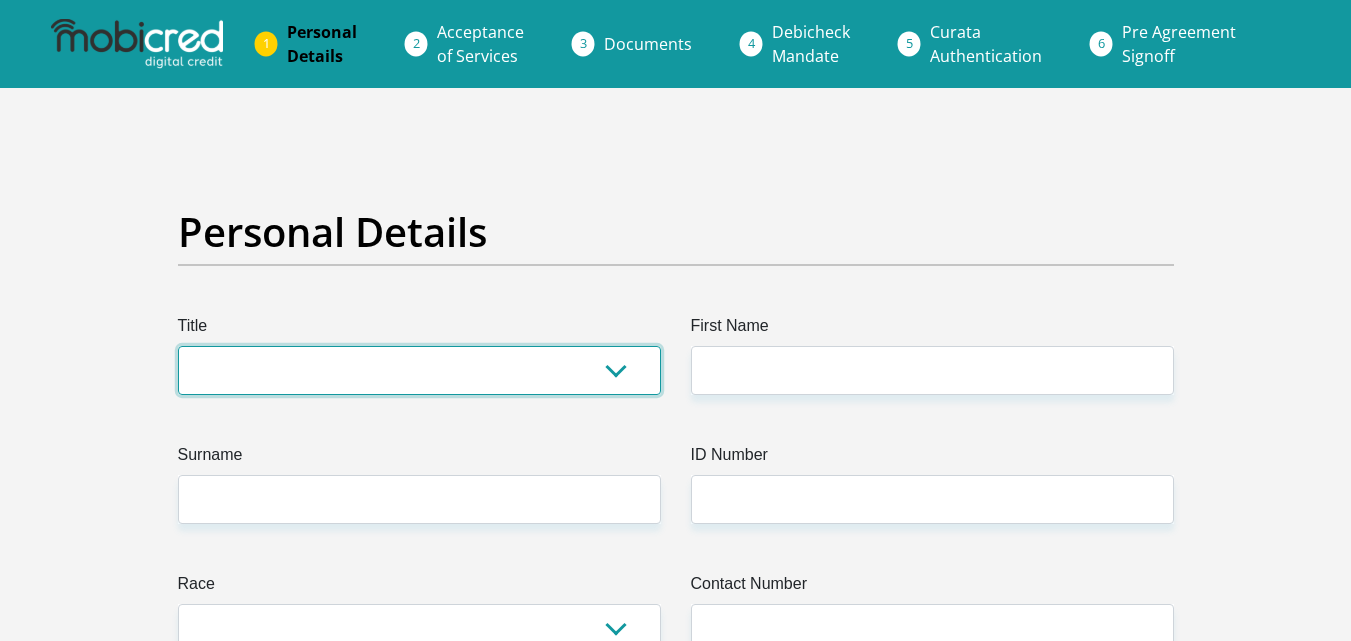 click on "Mr
Ms
Mrs
Dr
Other" at bounding box center [419, 370] 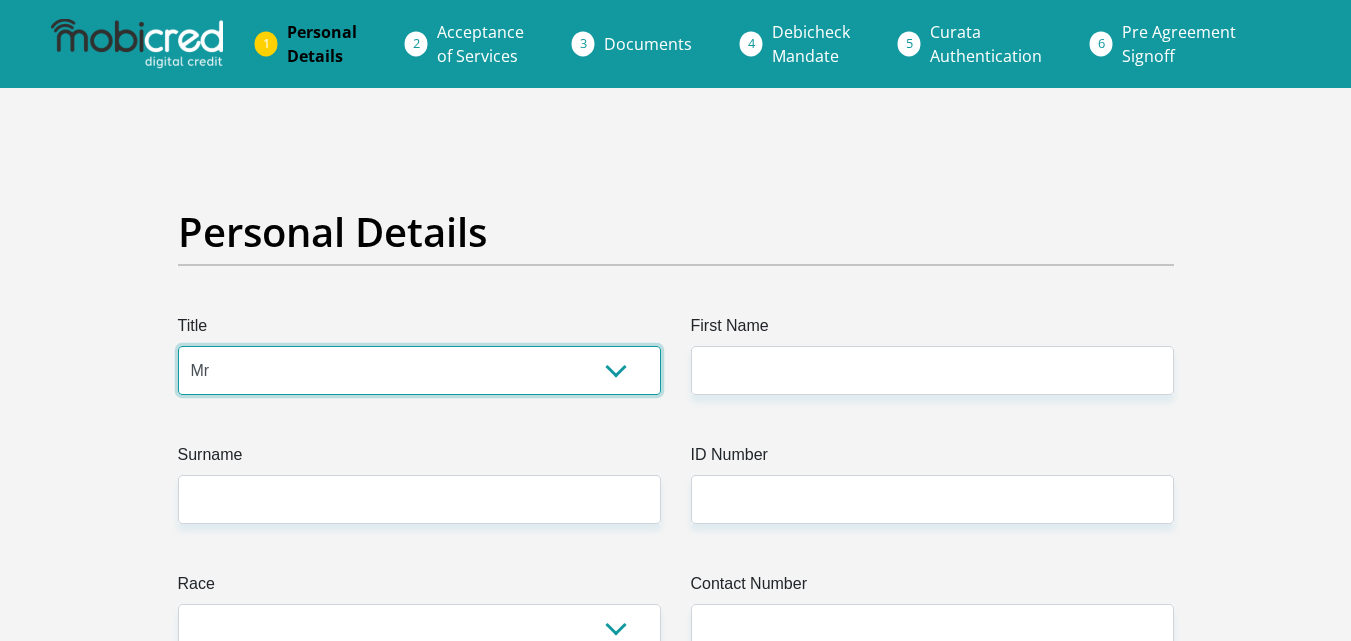 click on "Mr
Ms
Mrs
Dr
Other" at bounding box center [419, 370] 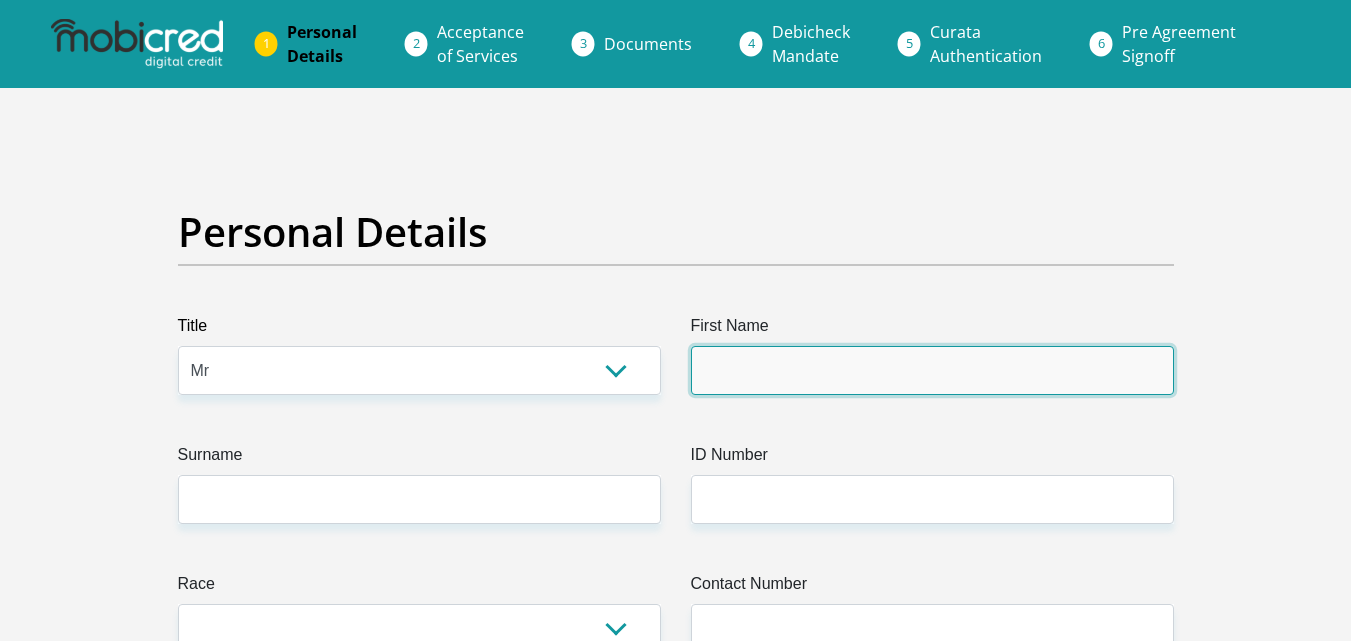 click on "First Name" at bounding box center [932, 370] 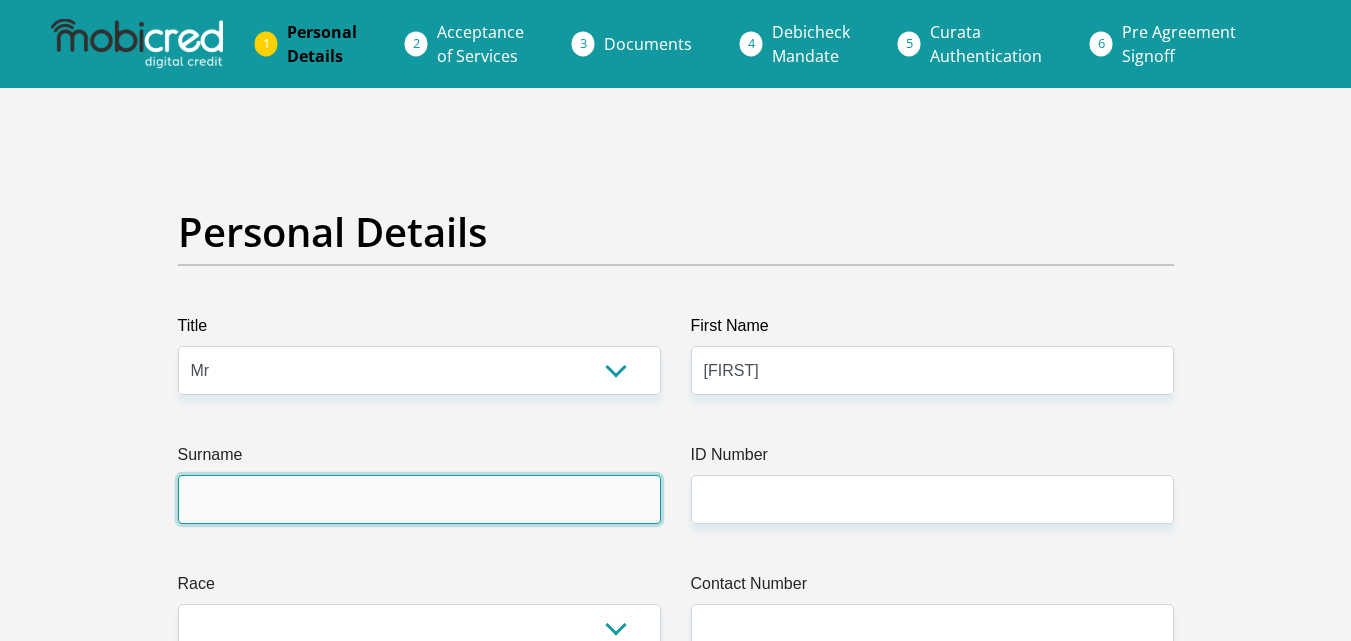 click on "Surname" at bounding box center [419, 499] 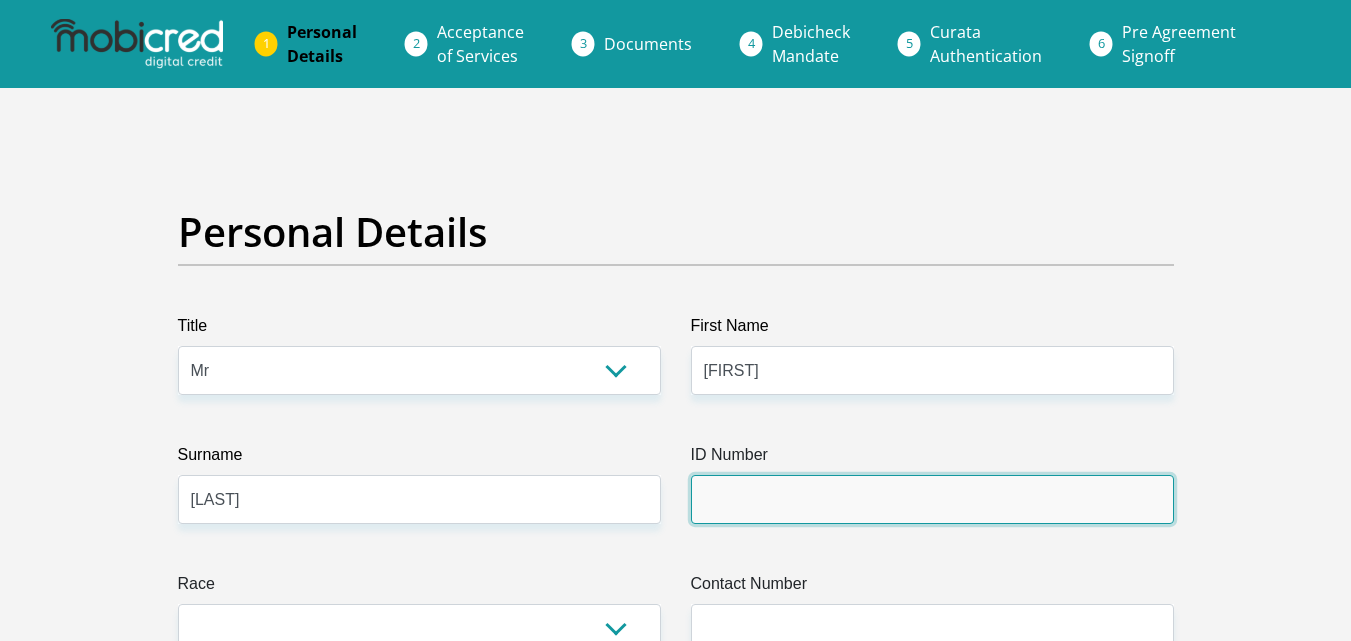 click on "ID Number" at bounding box center [932, 499] 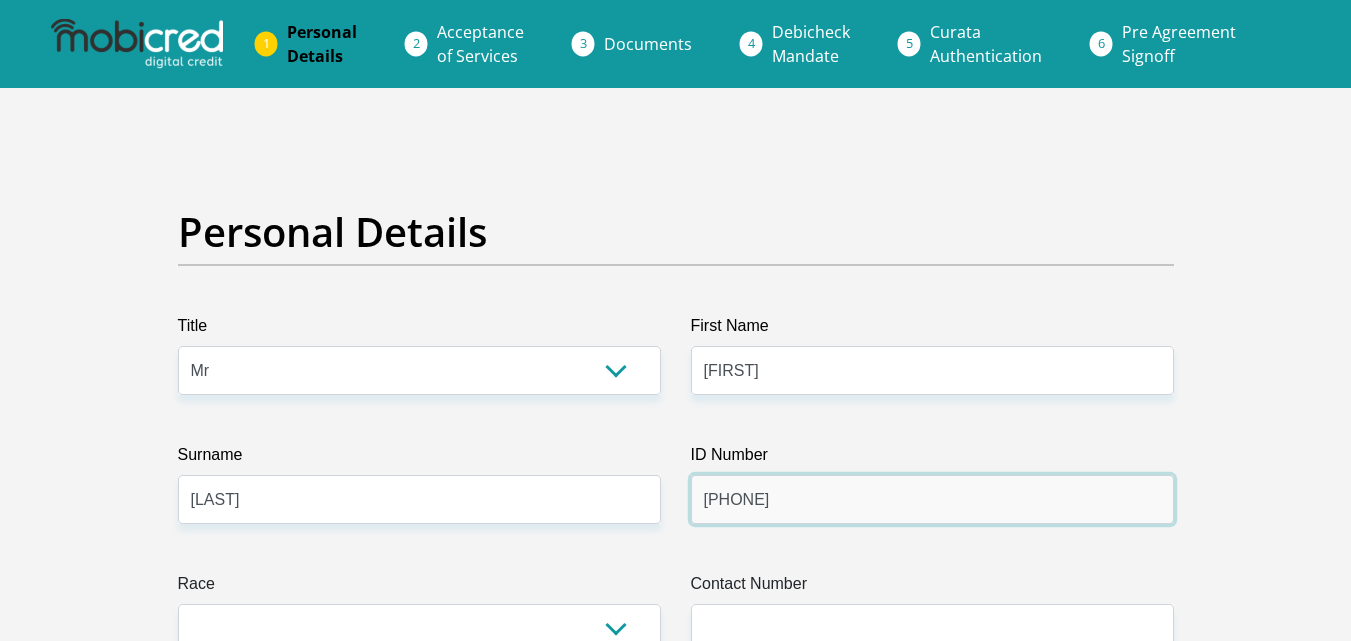 scroll, scrollTop: 200, scrollLeft: 0, axis: vertical 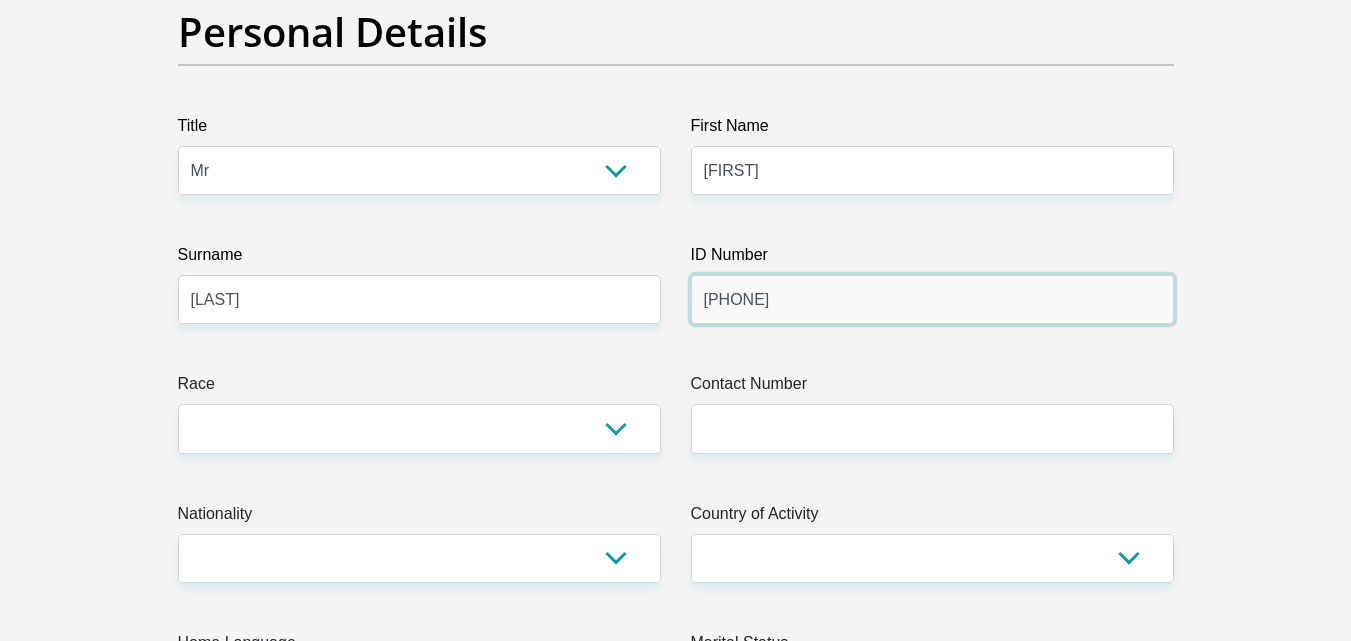 type on "9111035977087" 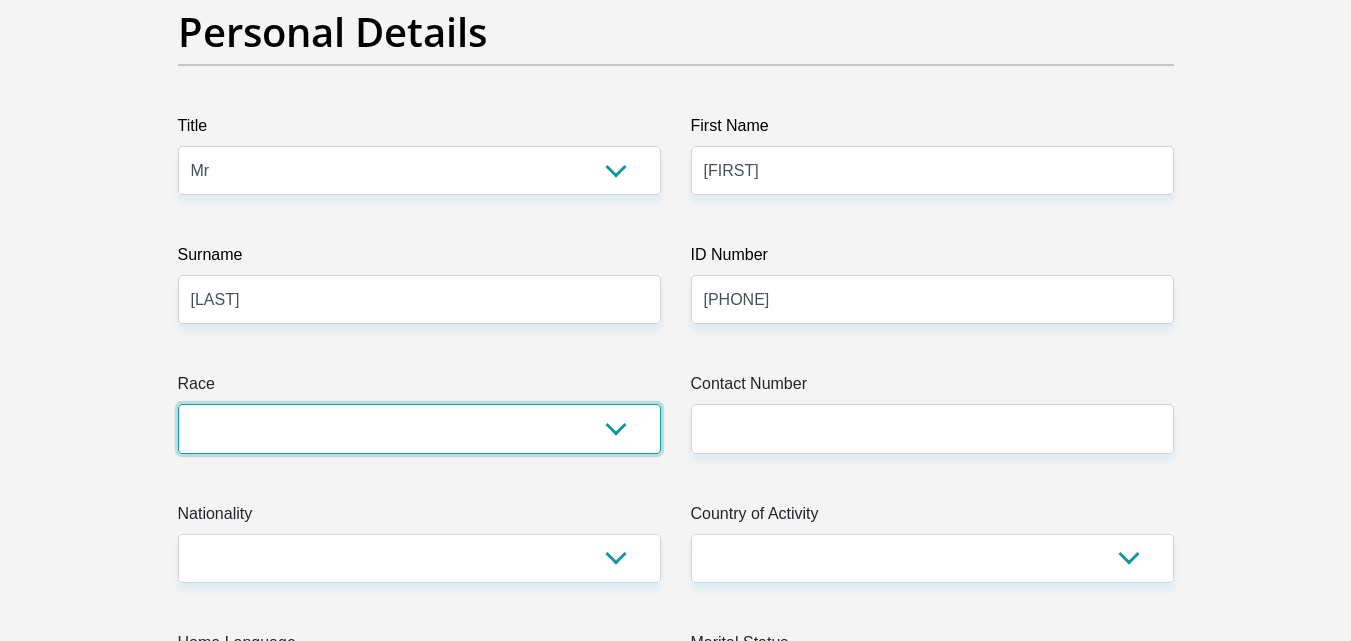 click on "Black
Coloured
Indian
White
Other" at bounding box center [419, 428] 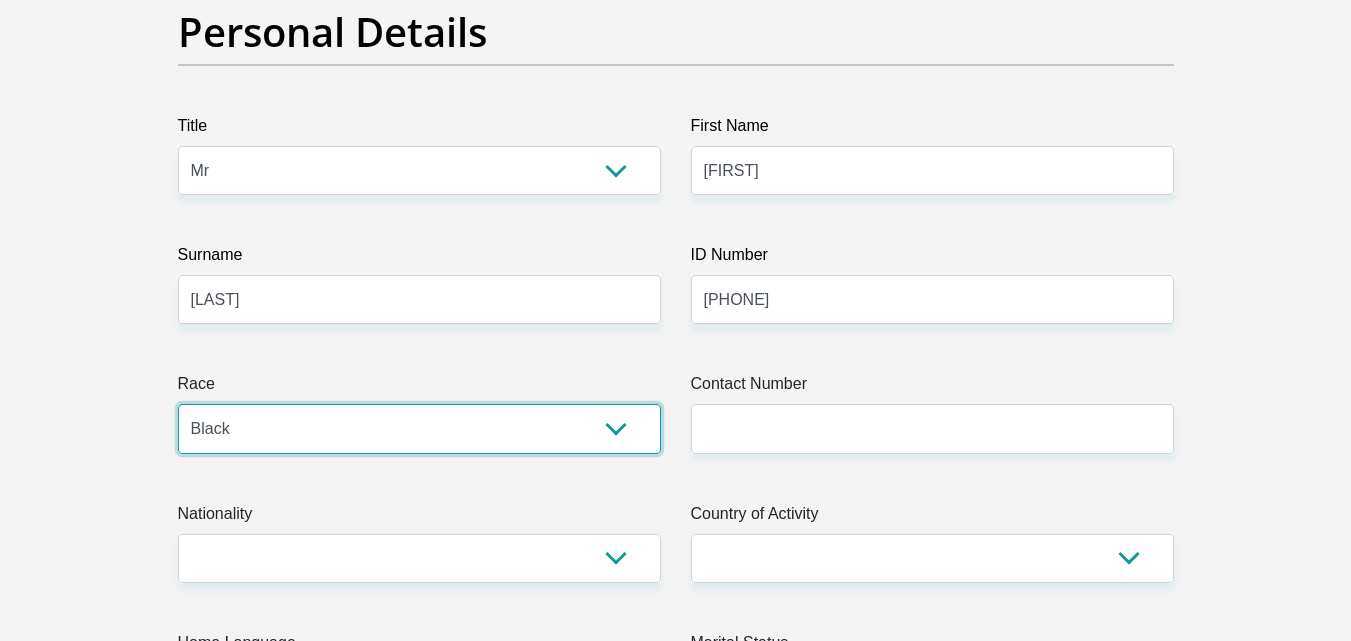 click on "Black
Coloured
Indian
White
Other" at bounding box center [419, 428] 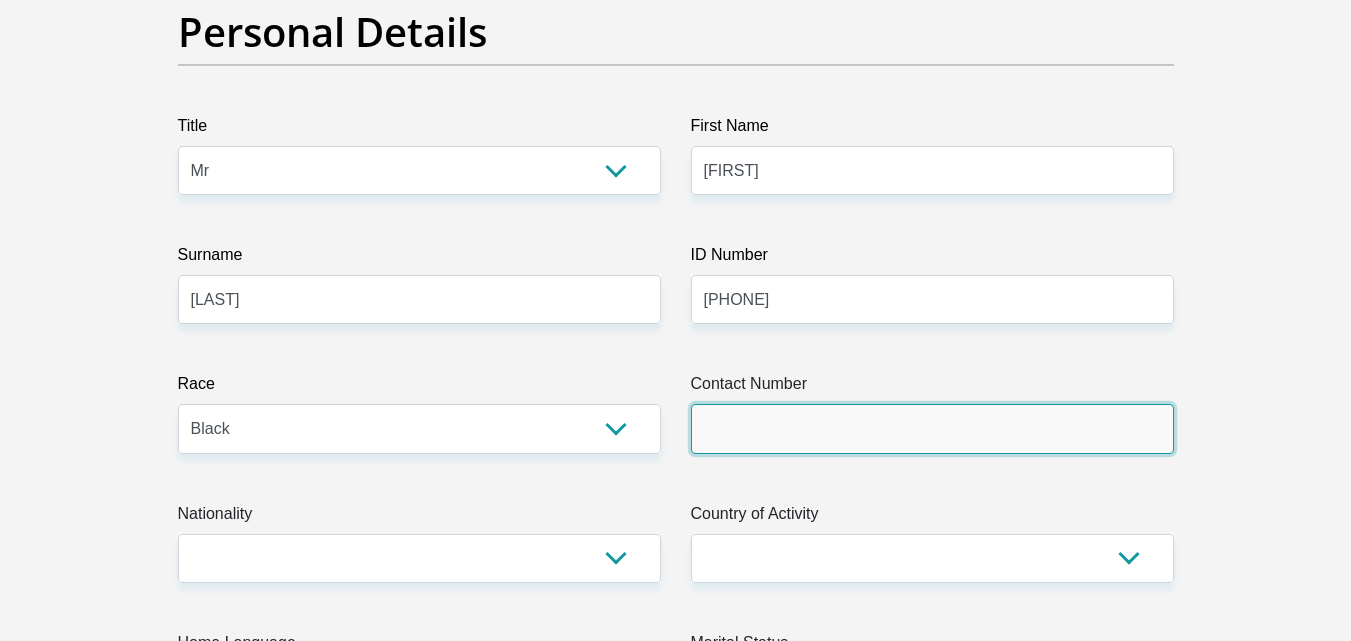 click on "Contact Number" at bounding box center [932, 428] 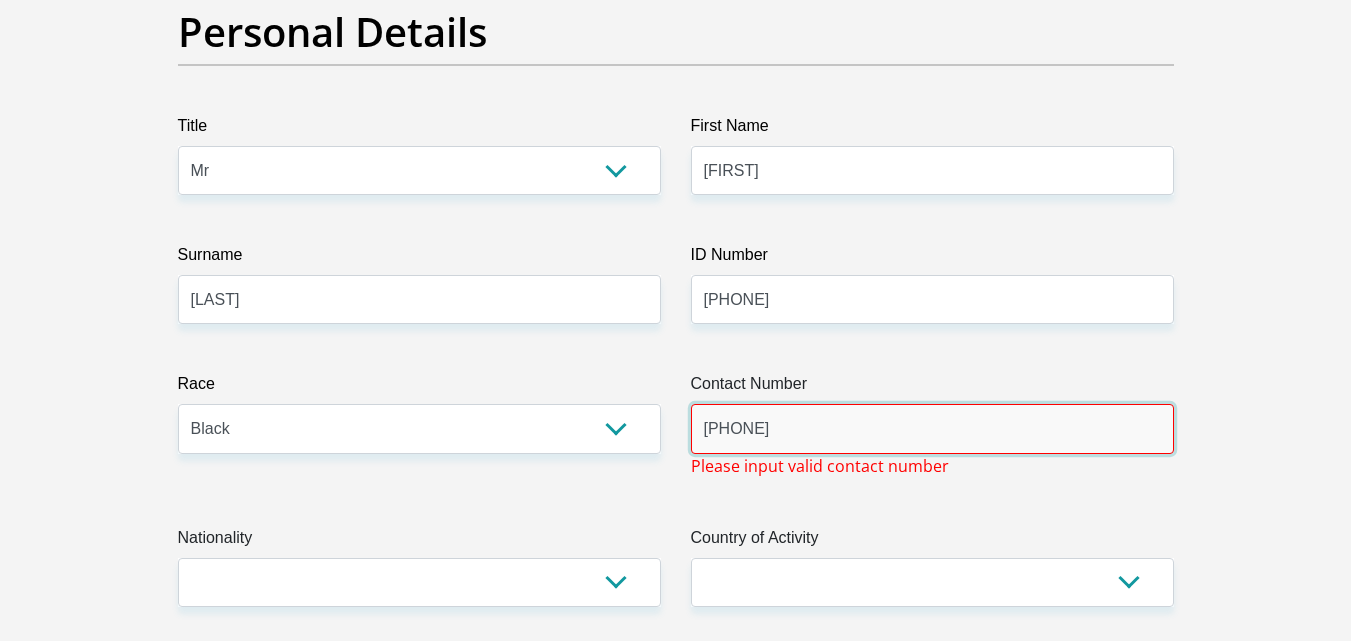 click on "+27 62 667 0379" at bounding box center (932, 428) 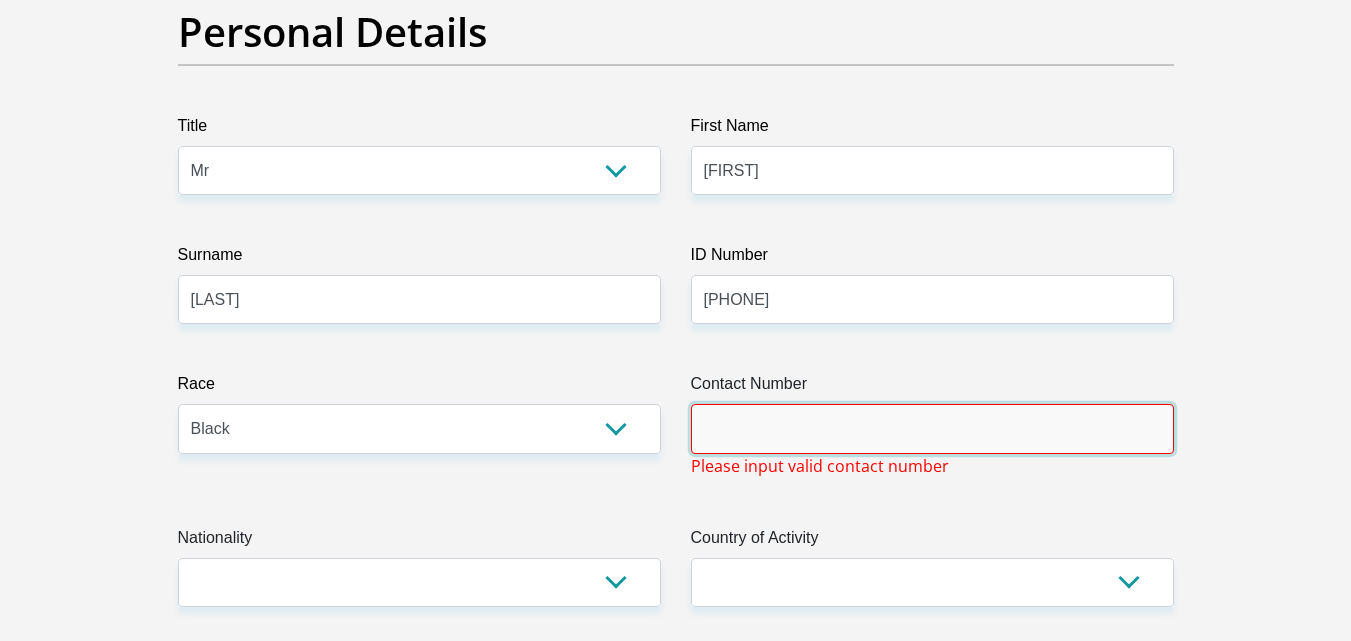 click on "Contact Number" at bounding box center (932, 428) 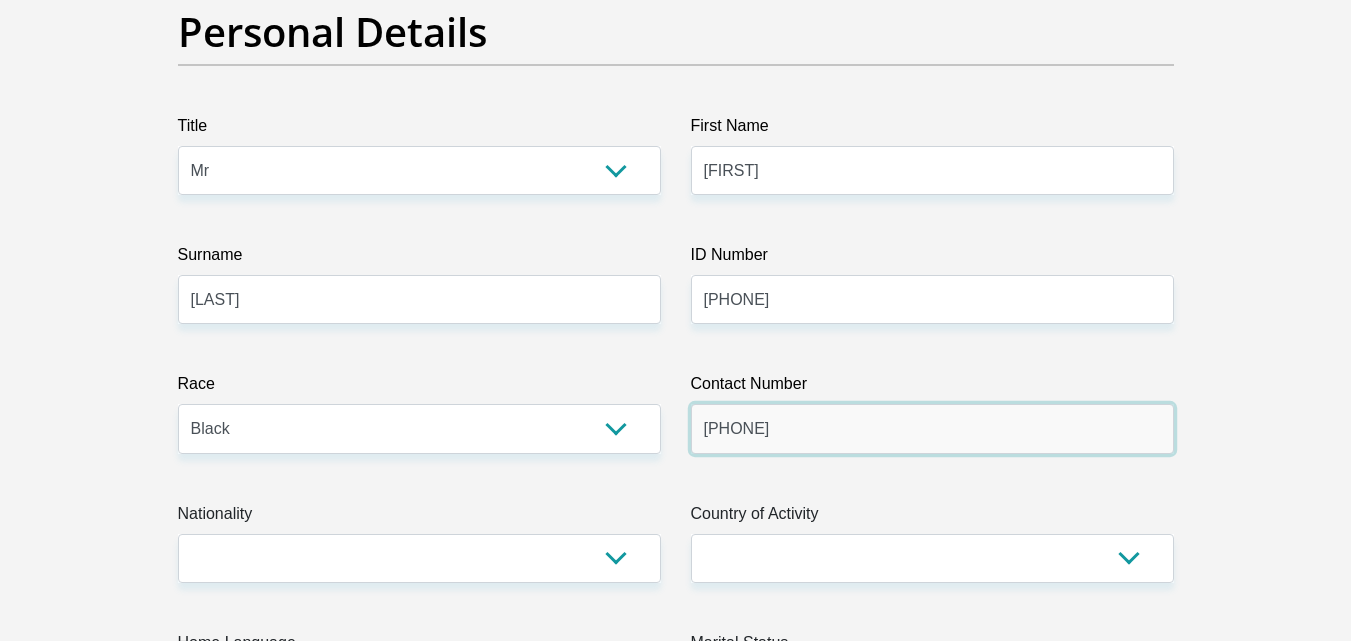 type on "0626670379" 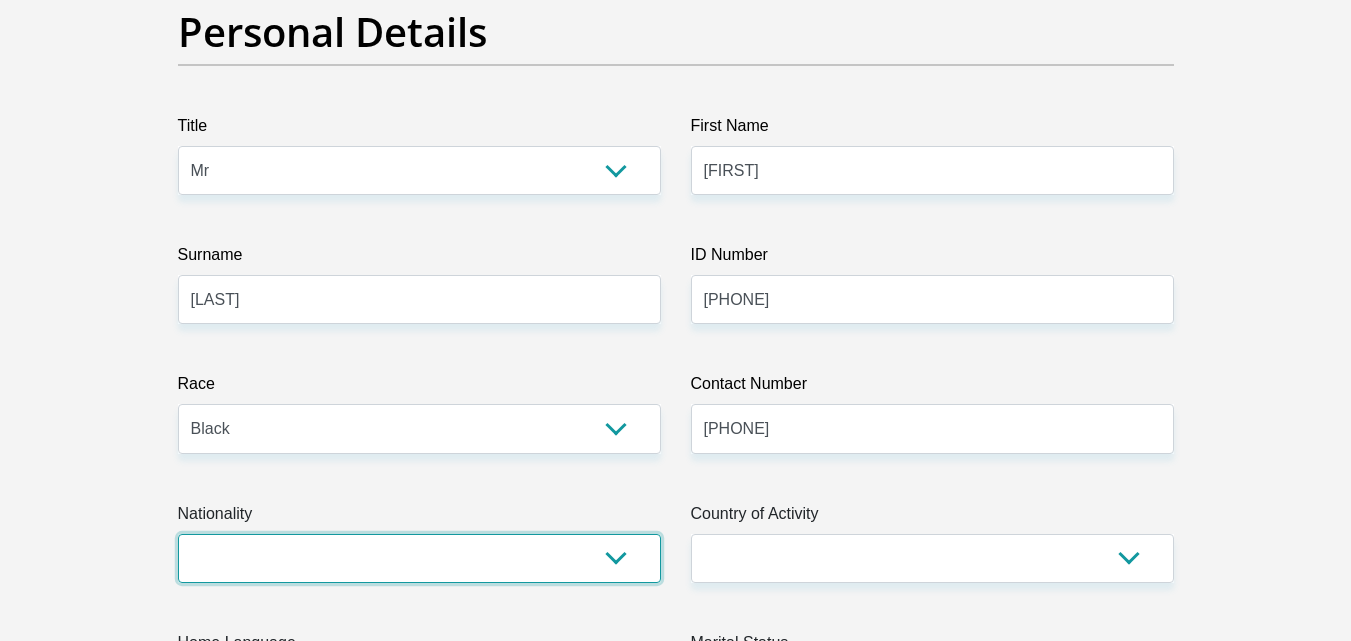 drag, startPoint x: 611, startPoint y: 566, endPoint x: 599, endPoint y: 555, distance: 16.27882 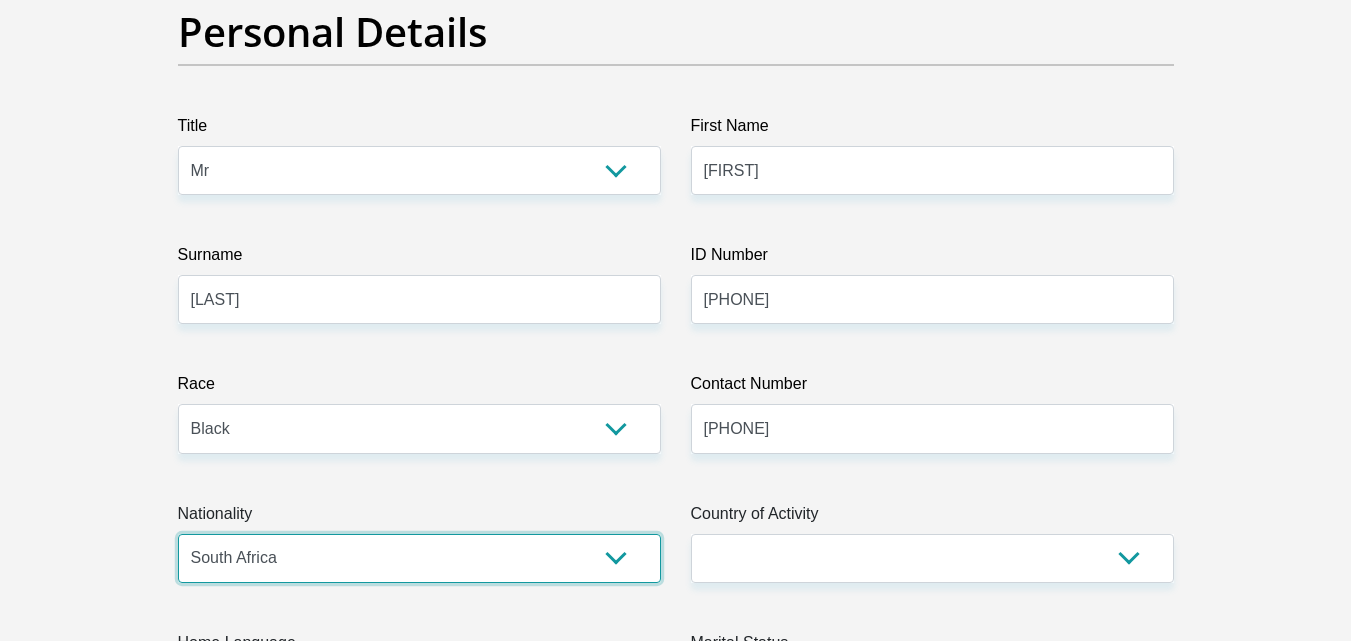 click on "South Africa
Afghanistan
Aland Islands
Albania
Algeria
America Samoa
American Virgin Islands
Andorra
Angola
Anguilla
Antarctica
Antigua and Barbuda
Argentina
Armenia
Aruba
Ascension Island
Australia
Austria
Azerbaijan
Bahamas
Bahrain
Bangladesh
Barbados
Chad" at bounding box center [419, 558] 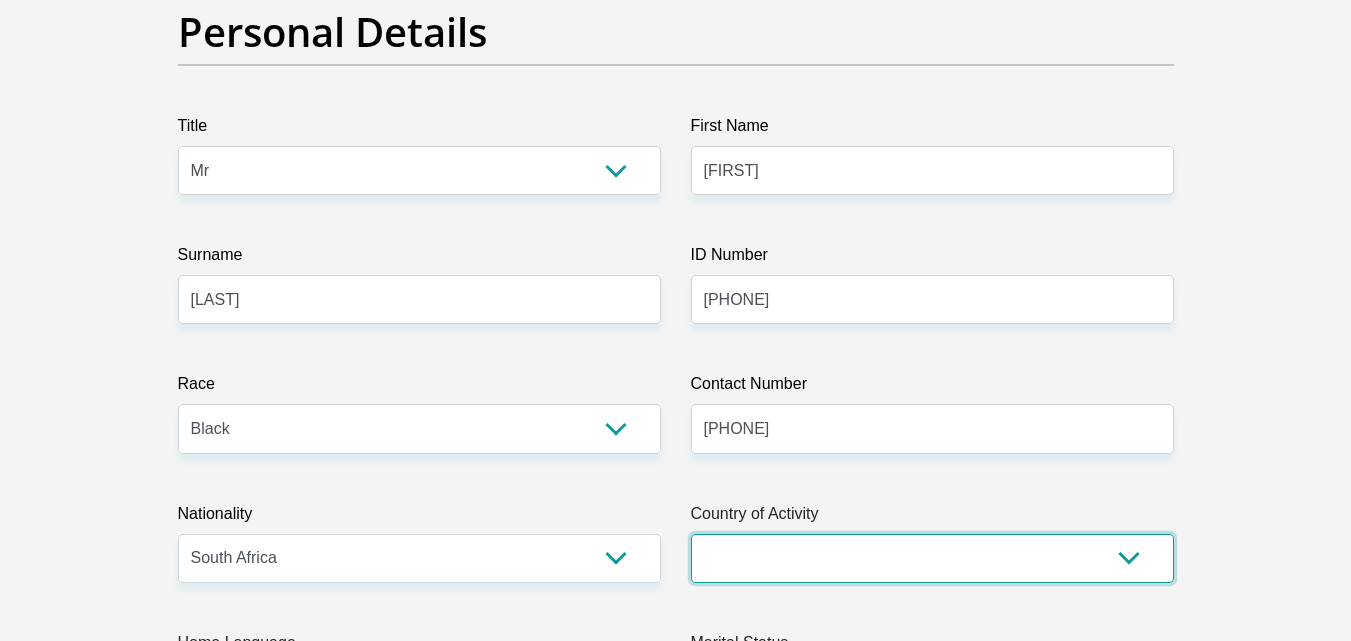click on "South Africa
Afghanistan
Aland Islands
Albania
Algeria
America Samoa
American Virgin Islands
Andorra
Angola
Anguilla
Antarctica
Antigua and Barbuda
Argentina
Armenia
Aruba
Ascension Island
Australia
Austria
Azerbaijan
Chad" at bounding box center (932, 558) 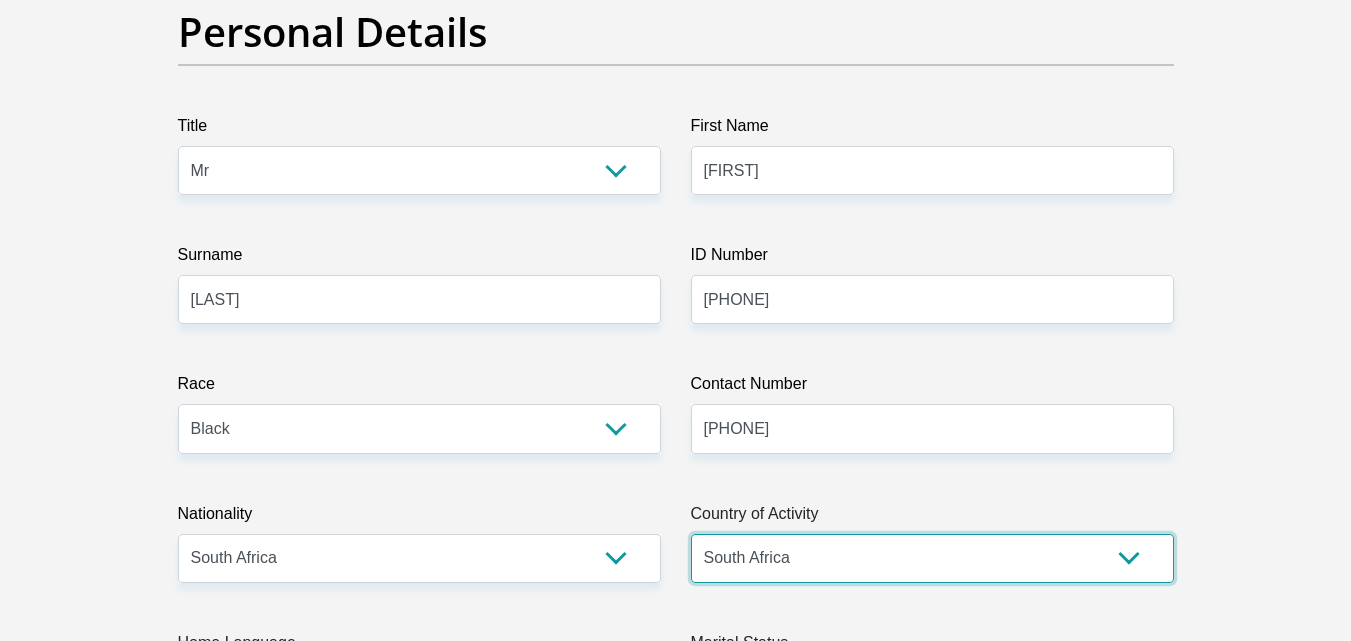 click on "South Africa
Afghanistan
Aland Islands
Albania
Algeria
America Samoa
American Virgin Islands
Andorra
Angola
Anguilla
Antarctica
Antigua and Barbuda
Argentina
Armenia
Aruba
Ascension Island
Australia
Austria
Azerbaijan
Chad" at bounding box center (932, 558) 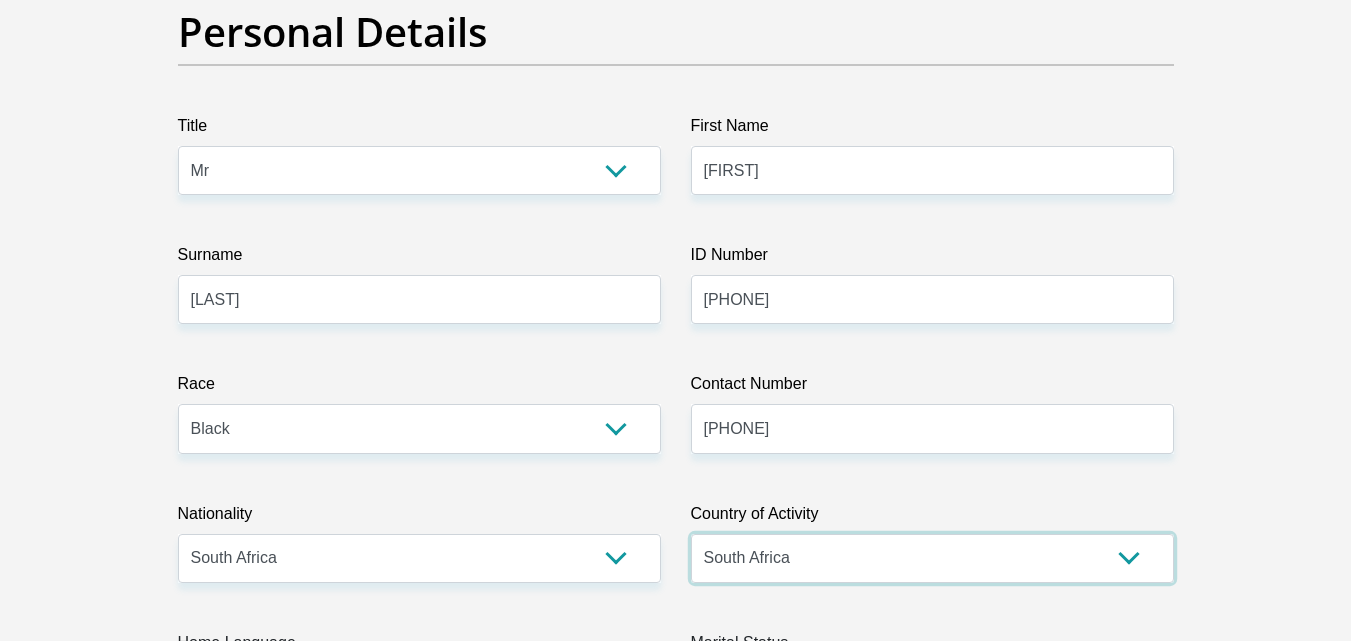 scroll, scrollTop: 400, scrollLeft: 0, axis: vertical 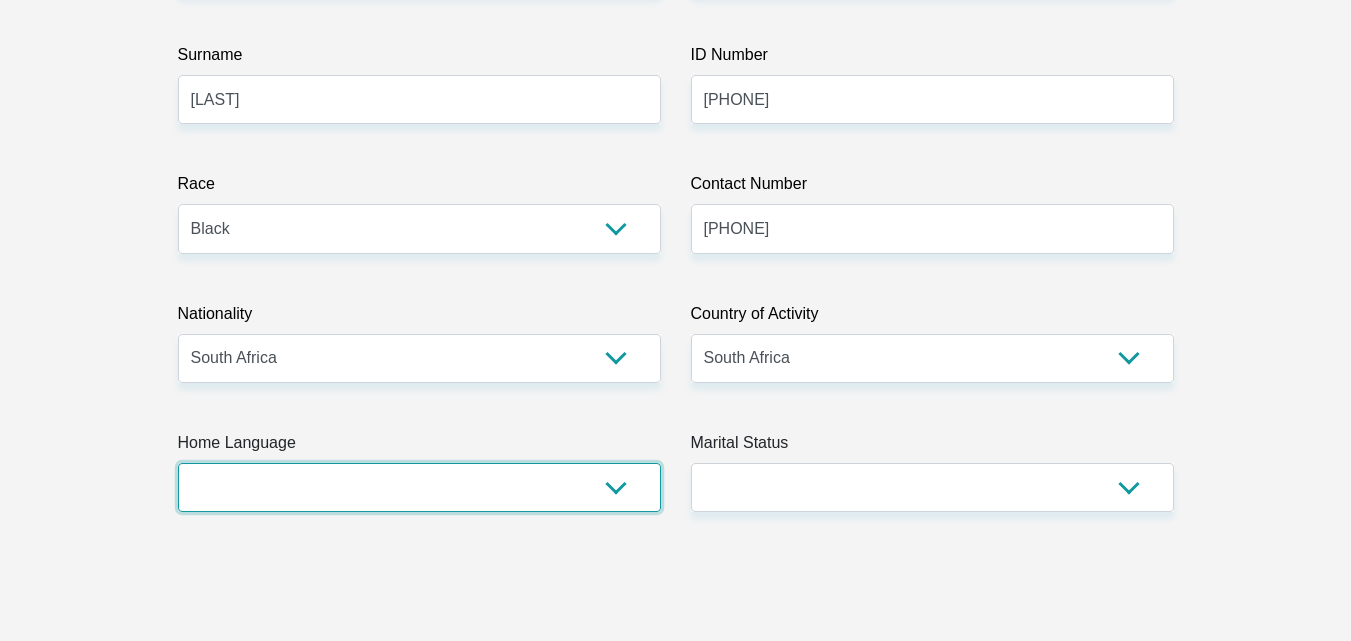 click on "Afrikaans
English
Sepedi
South Ndebele
Southern Sotho
Swati
Tsonga
Tswana
Venda
Xhosa
Zulu
Other" at bounding box center [419, 487] 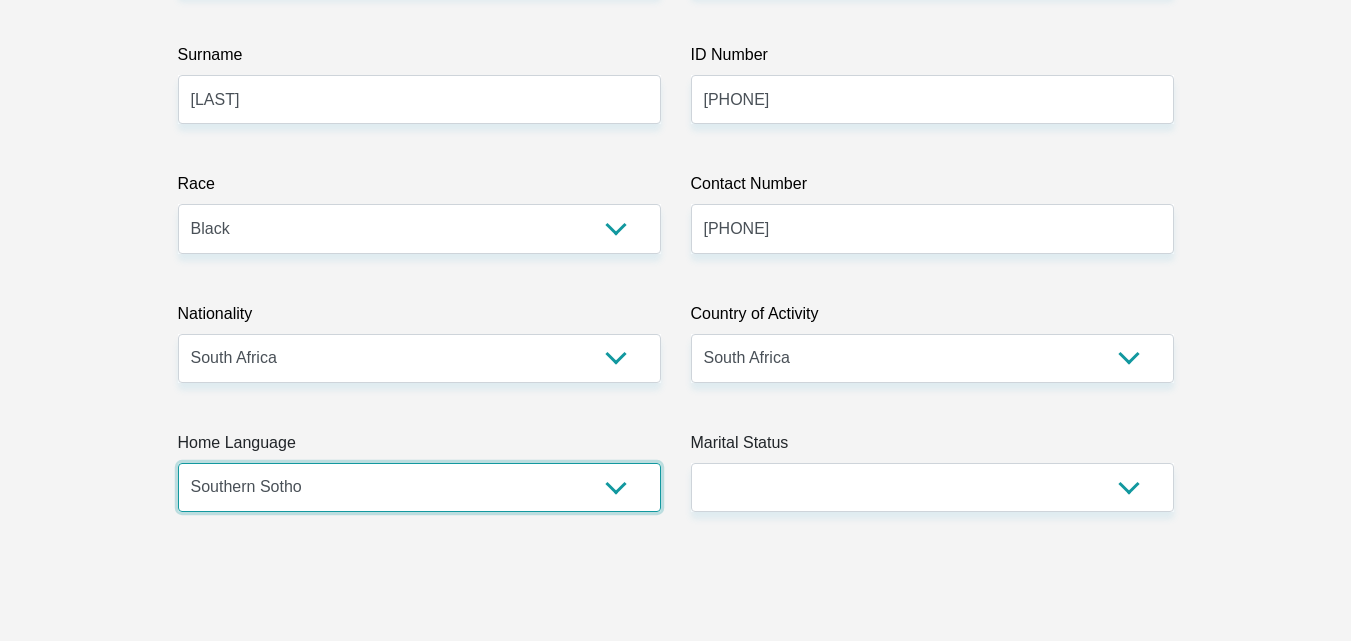 click on "Afrikaans
English
Sepedi
South Ndebele
Southern Sotho
Swati
Tsonga
Tswana
Venda
Xhosa
Zulu
Other" at bounding box center (419, 487) 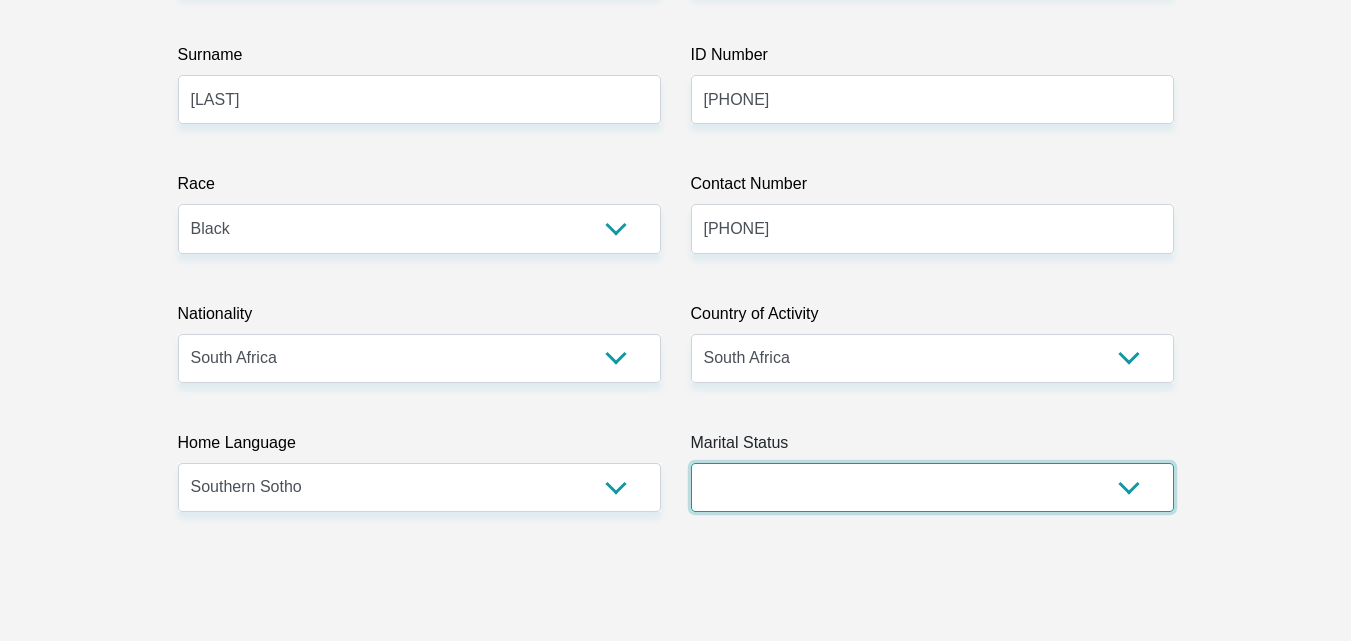 drag, startPoint x: 1143, startPoint y: 488, endPoint x: 1131, endPoint y: 483, distance: 13 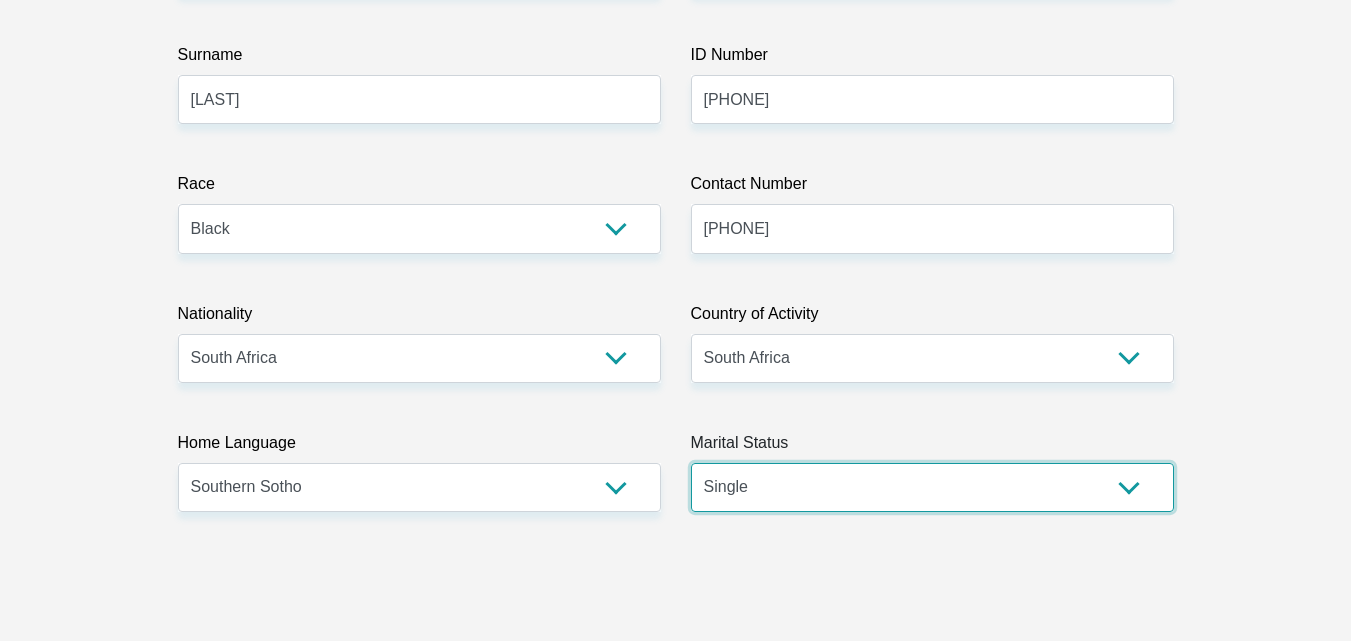 click on "Married ANC
Single
Divorced
Widowed
Married COP or Customary Law" at bounding box center (932, 487) 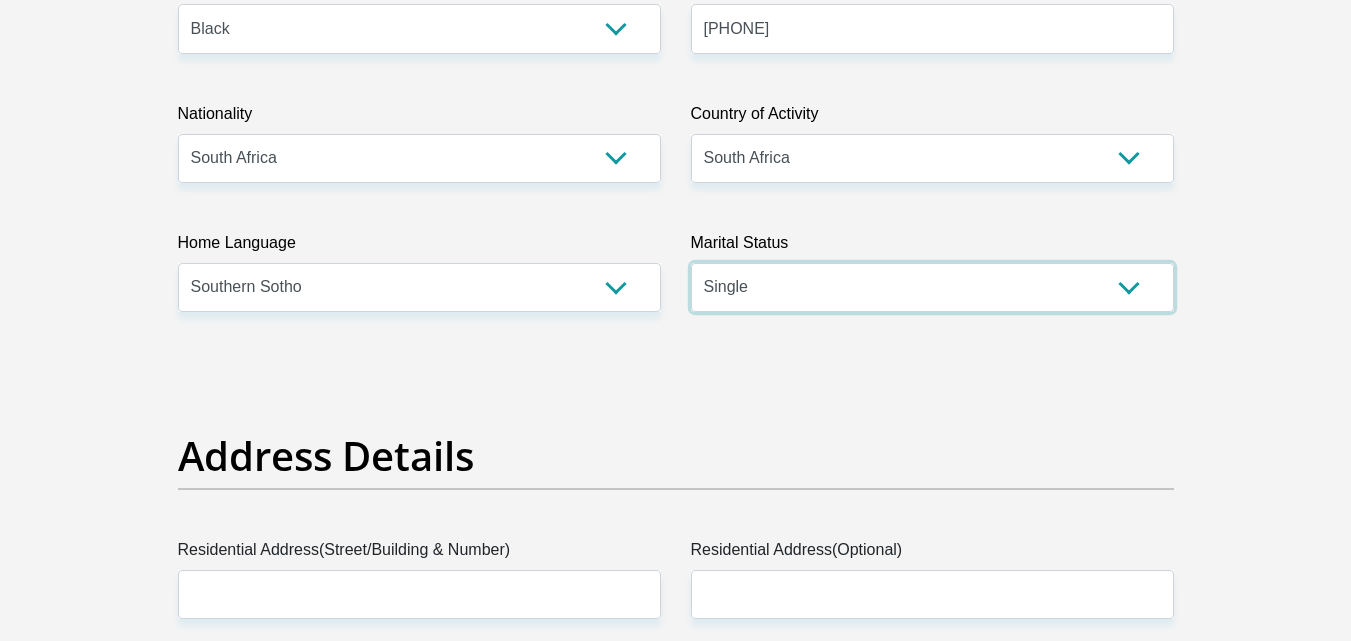 scroll, scrollTop: 800, scrollLeft: 0, axis: vertical 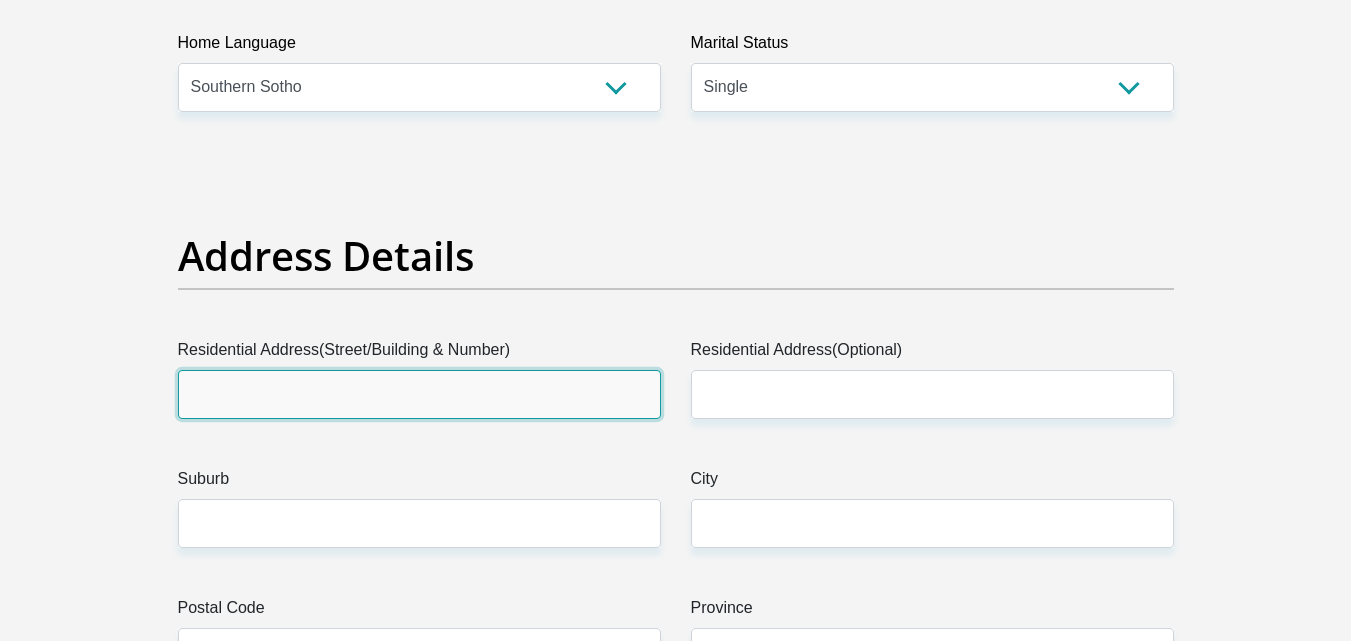 click on "Residential Address(Street/Building & Number)" at bounding box center (419, 394) 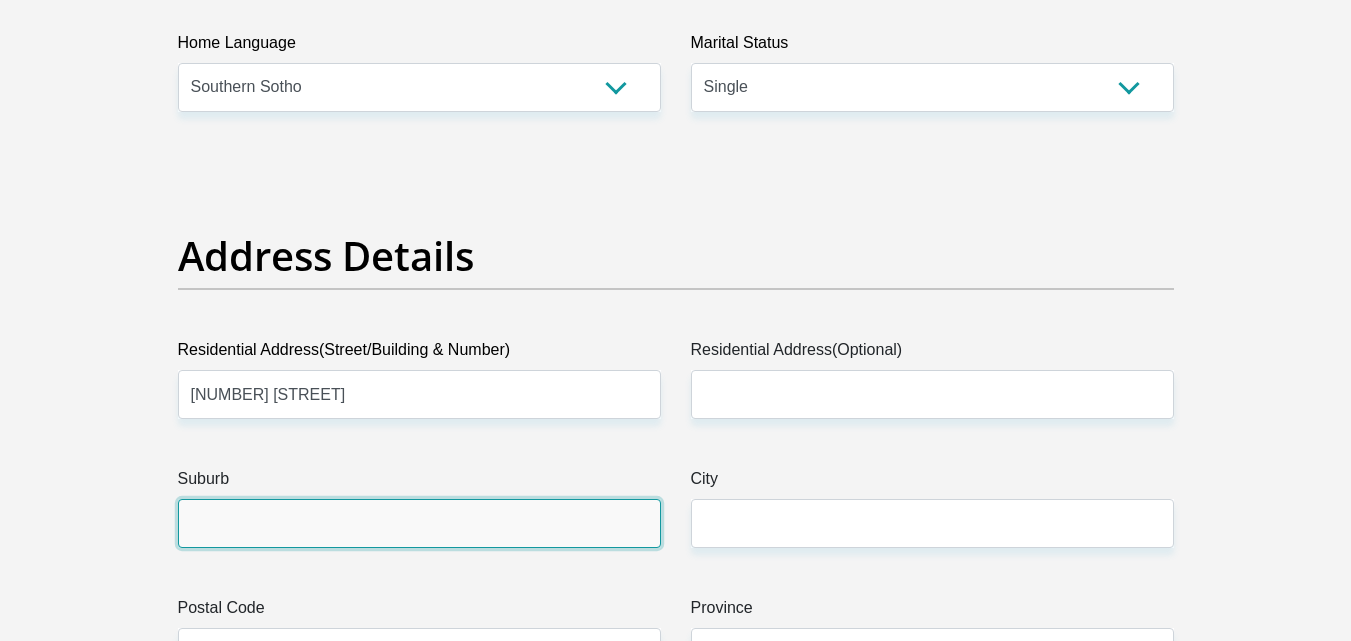 click on "Suburb" at bounding box center [419, 523] 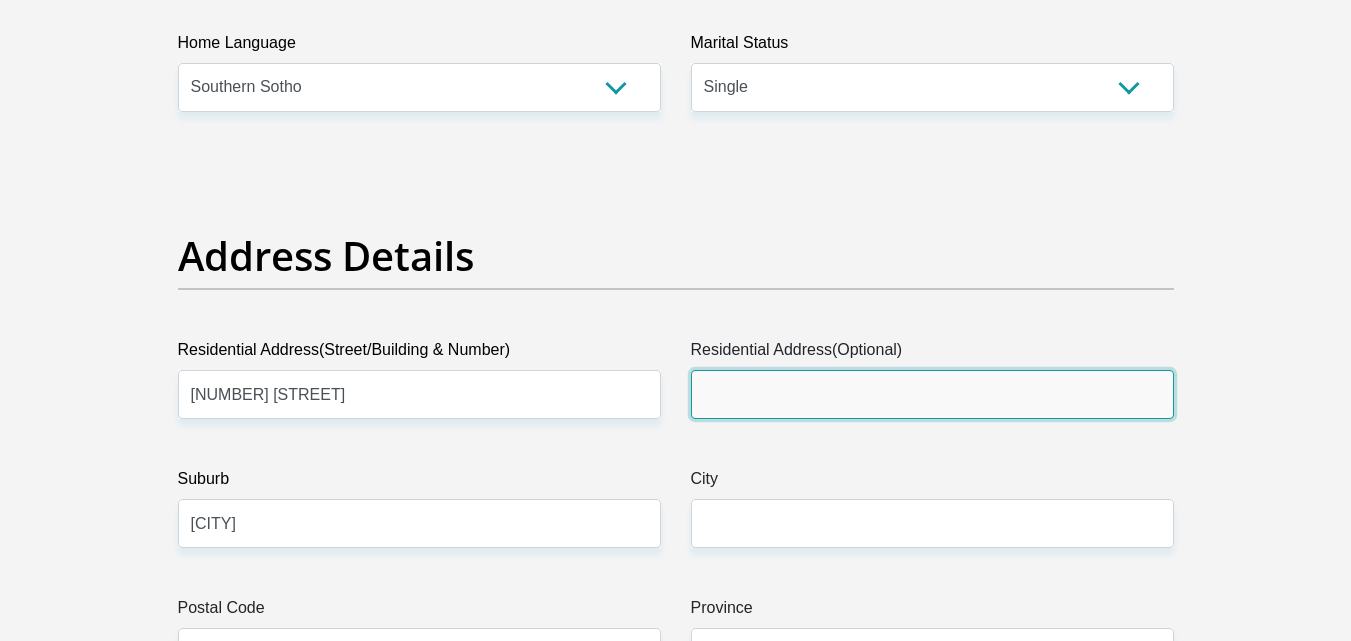 click on "Residential Address(Optional)" at bounding box center (932, 394) 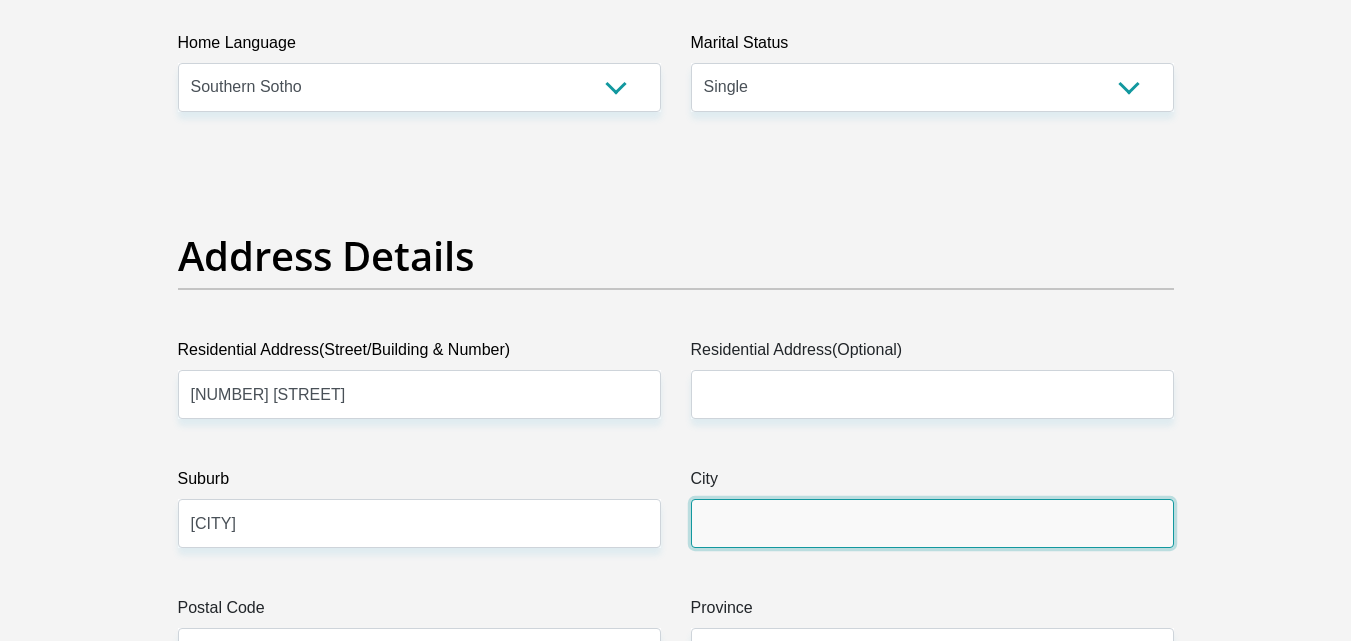 click on "City" at bounding box center [932, 523] 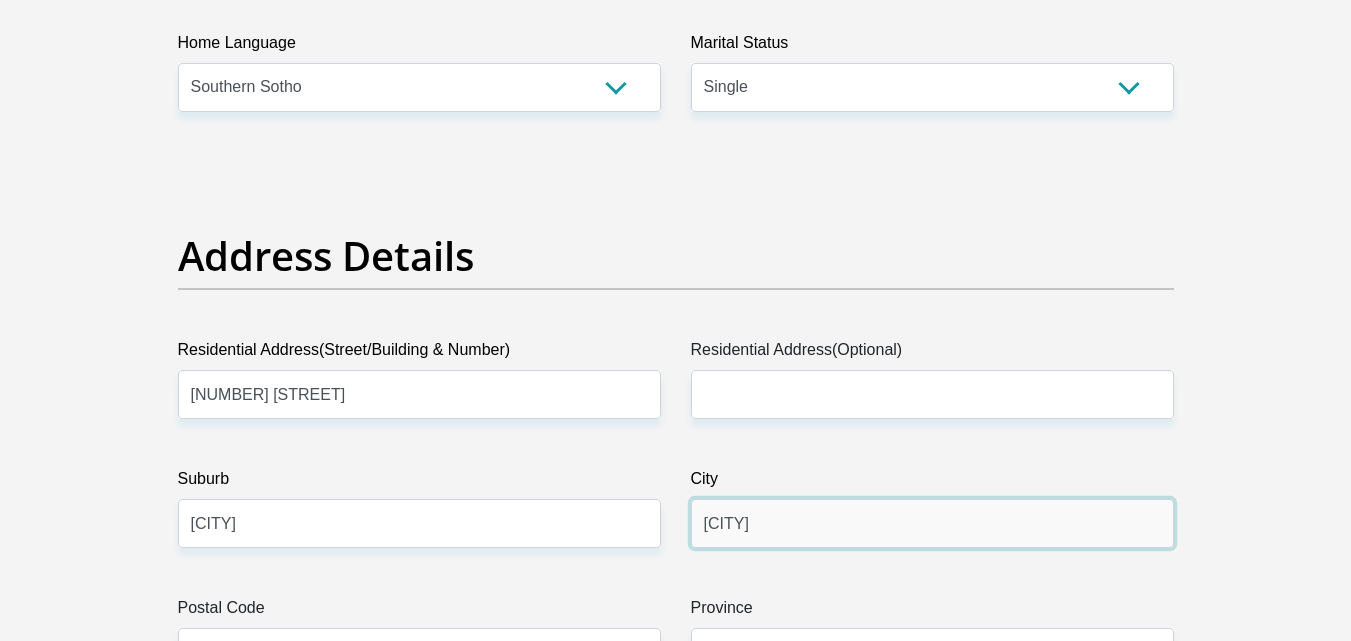 scroll, scrollTop: 1000, scrollLeft: 0, axis: vertical 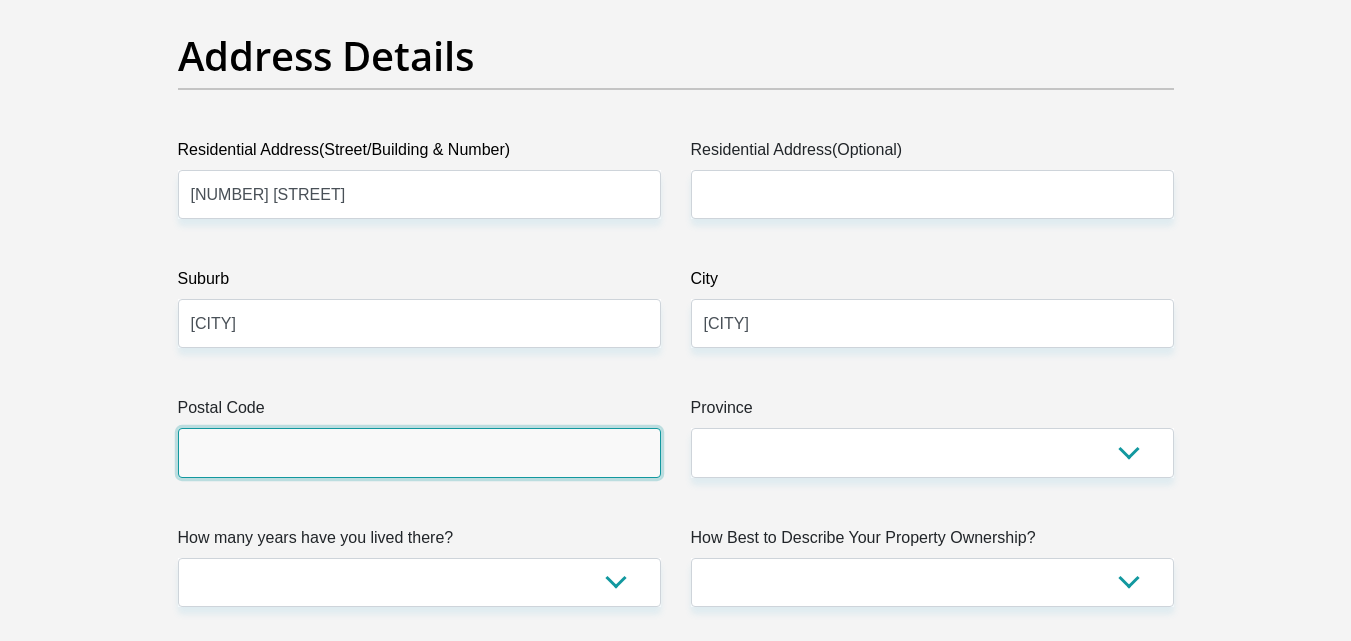 click on "Postal Code" at bounding box center (419, 452) 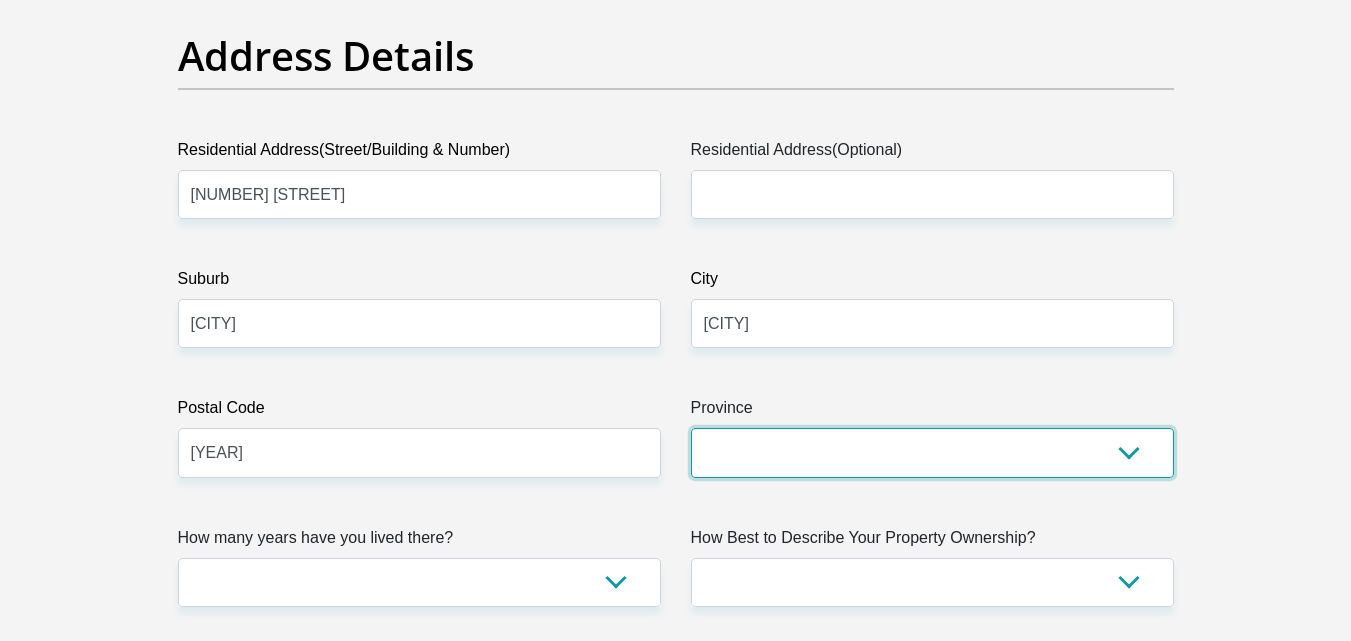 click on "Eastern Cape
Free State
Gauteng
KwaZulu-Natal
Limpopo
Mpumalanga
Northern Cape
North West
Western Cape" at bounding box center (932, 452) 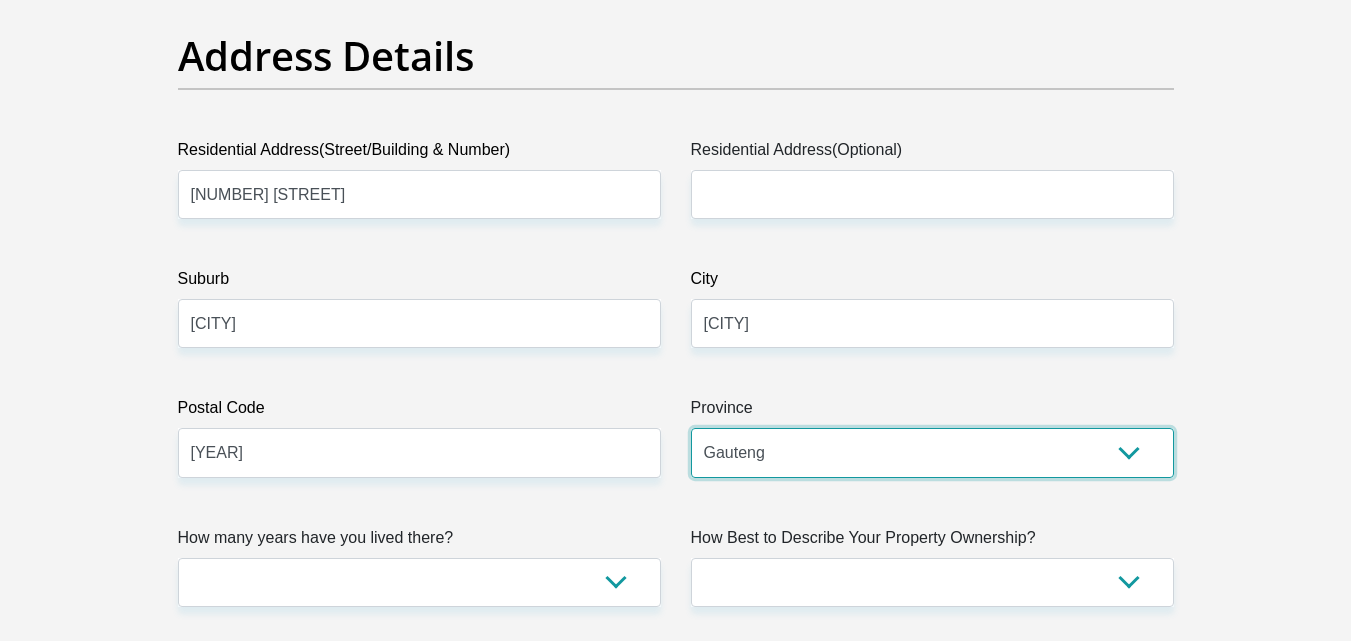 click on "Eastern Cape
Free State
Gauteng
KwaZulu-Natal
Limpopo
Mpumalanga
Northern Cape
North West
Western Cape" at bounding box center (932, 452) 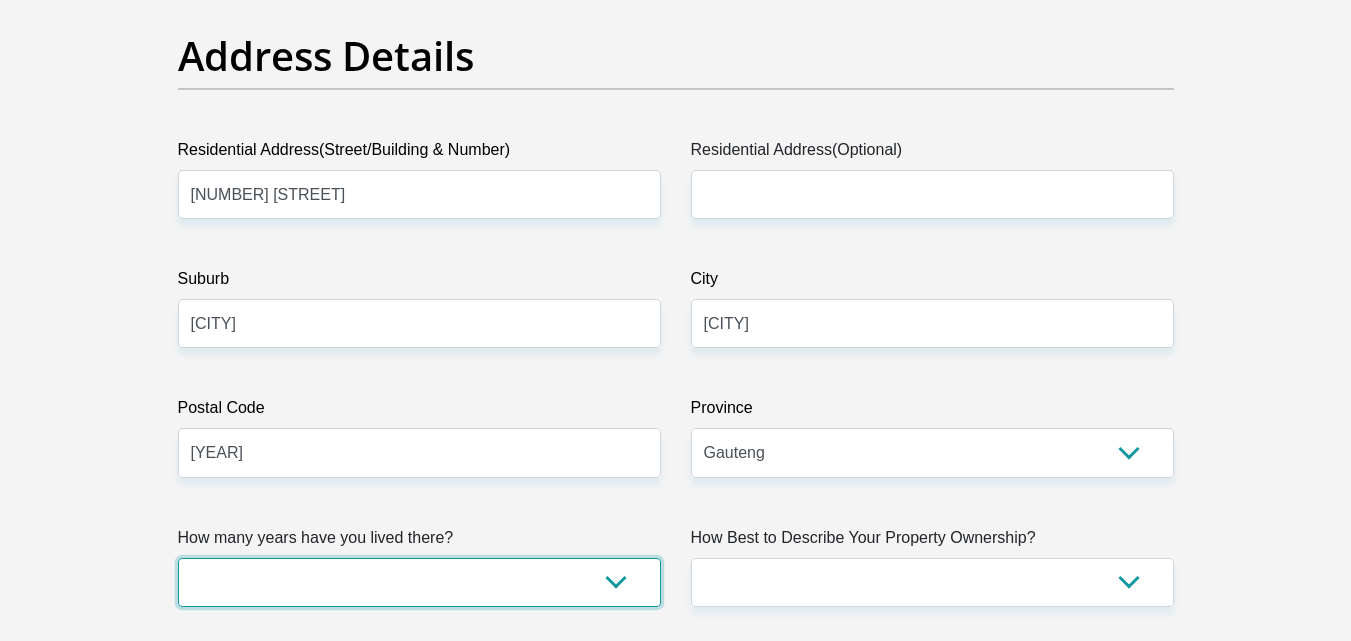 click on "less than 1 year
1-3 years
3-5 years
5+ years" at bounding box center (419, 582) 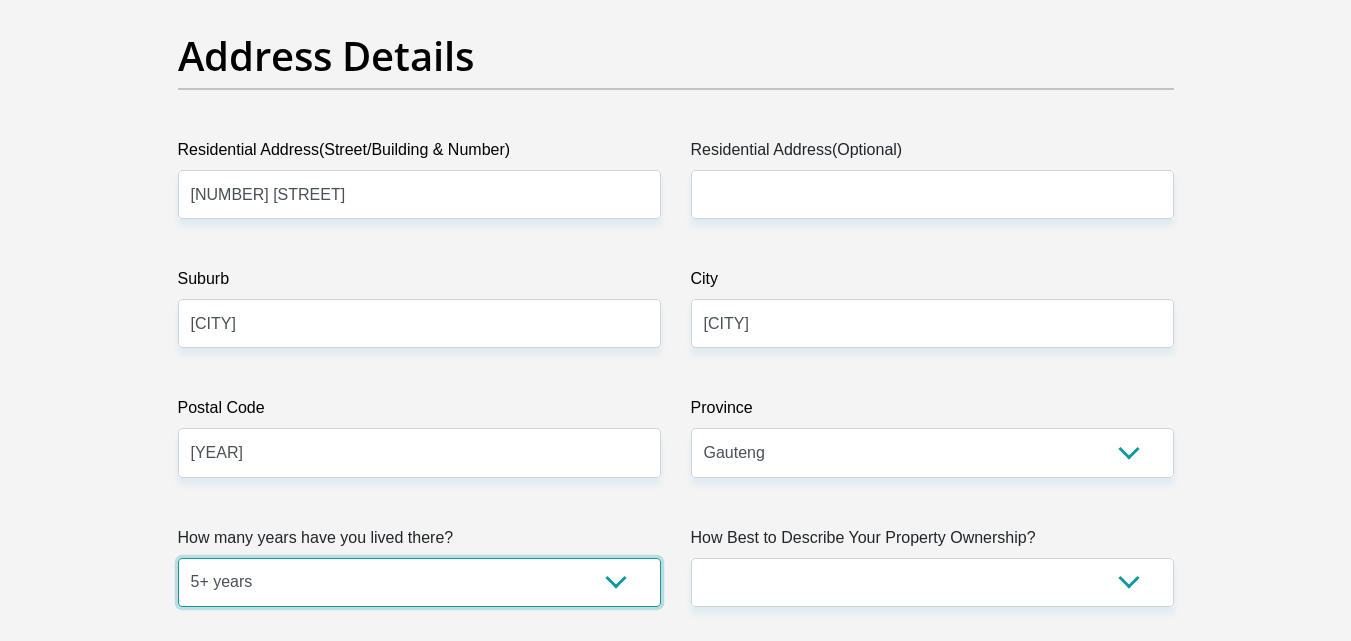 click on "less than 1 year
1-3 years
3-5 years
5+ years" at bounding box center (419, 582) 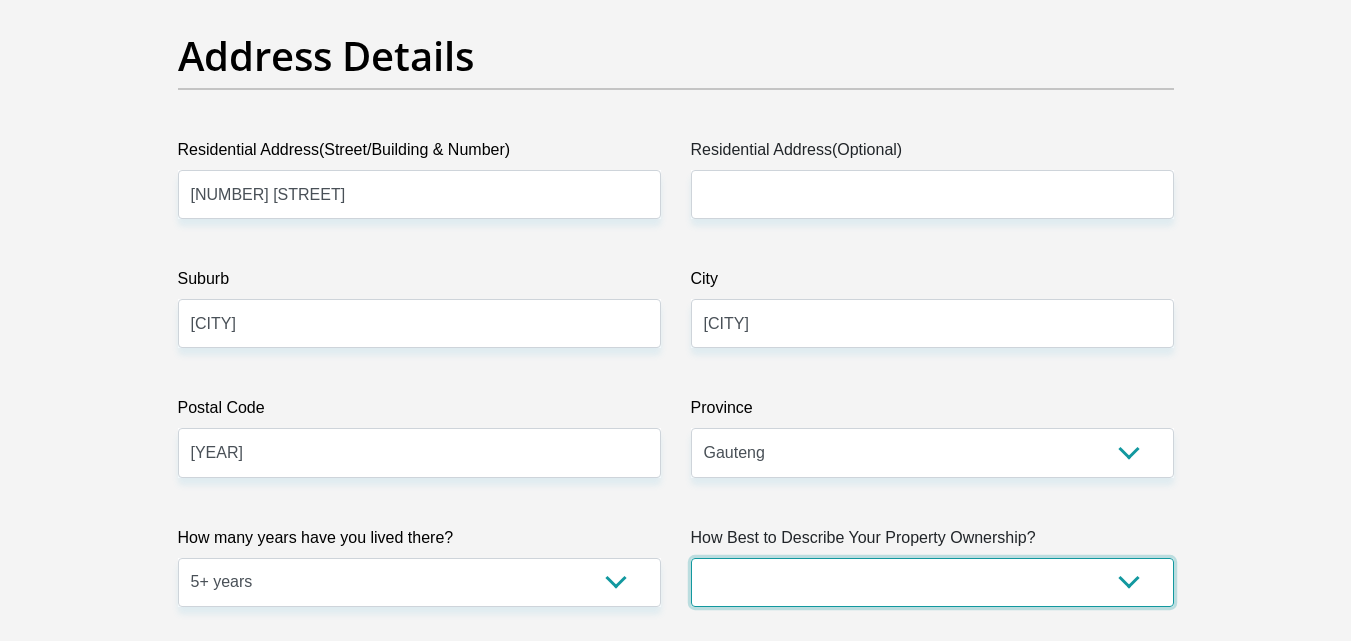 click on "Owned
Rented
Family Owned
Company Dwelling" at bounding box center (932, 582) 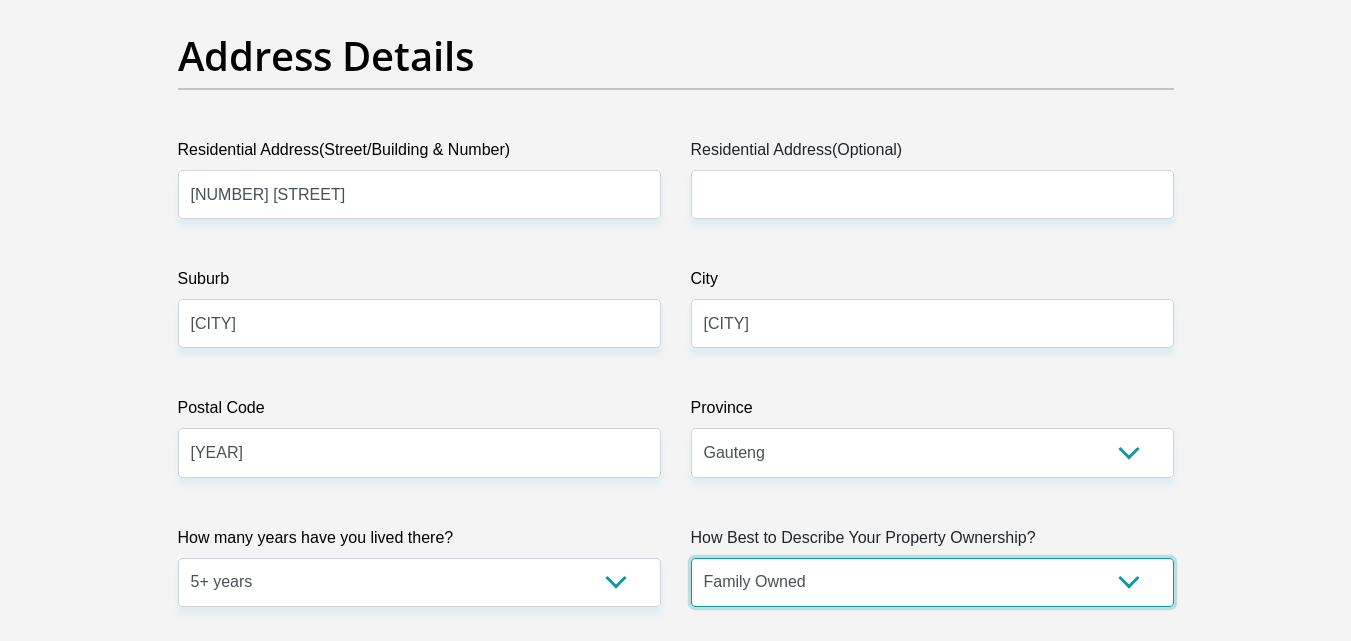 click on "Owned
Rented
Family Owned
Company Dwelling" at bounding box center (932, 582) 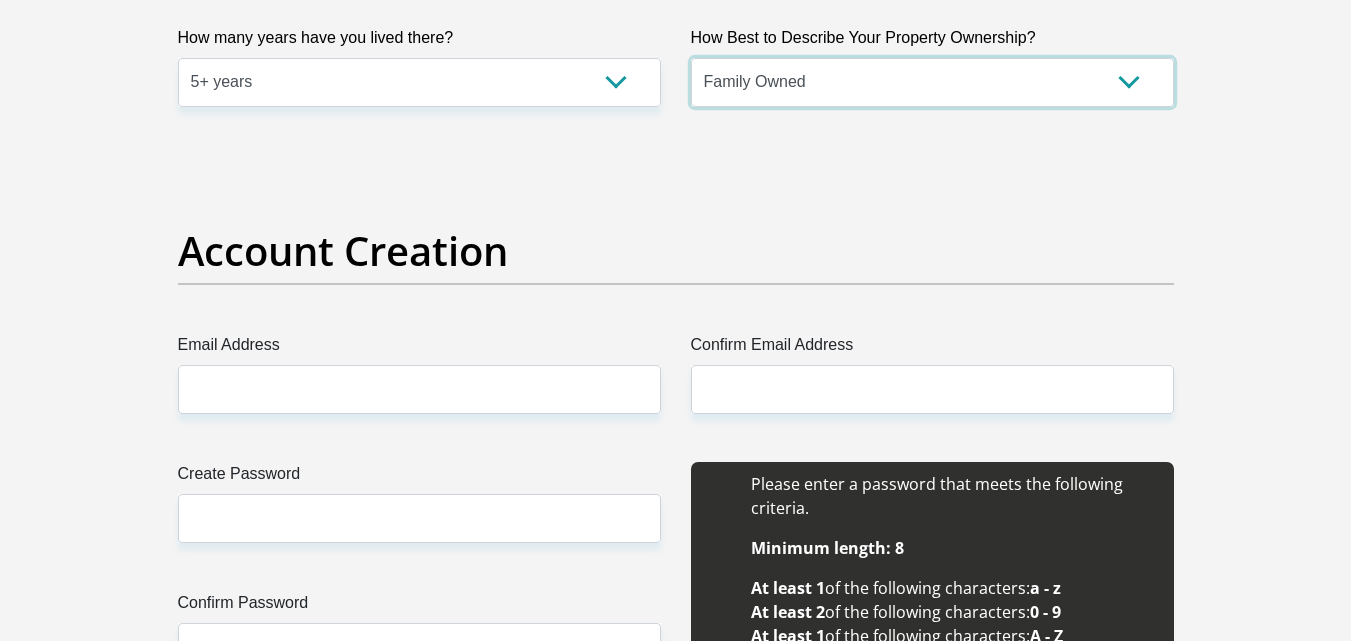 scroll, scrollTop: 1400, scrollLeft: 0, axis: vertical 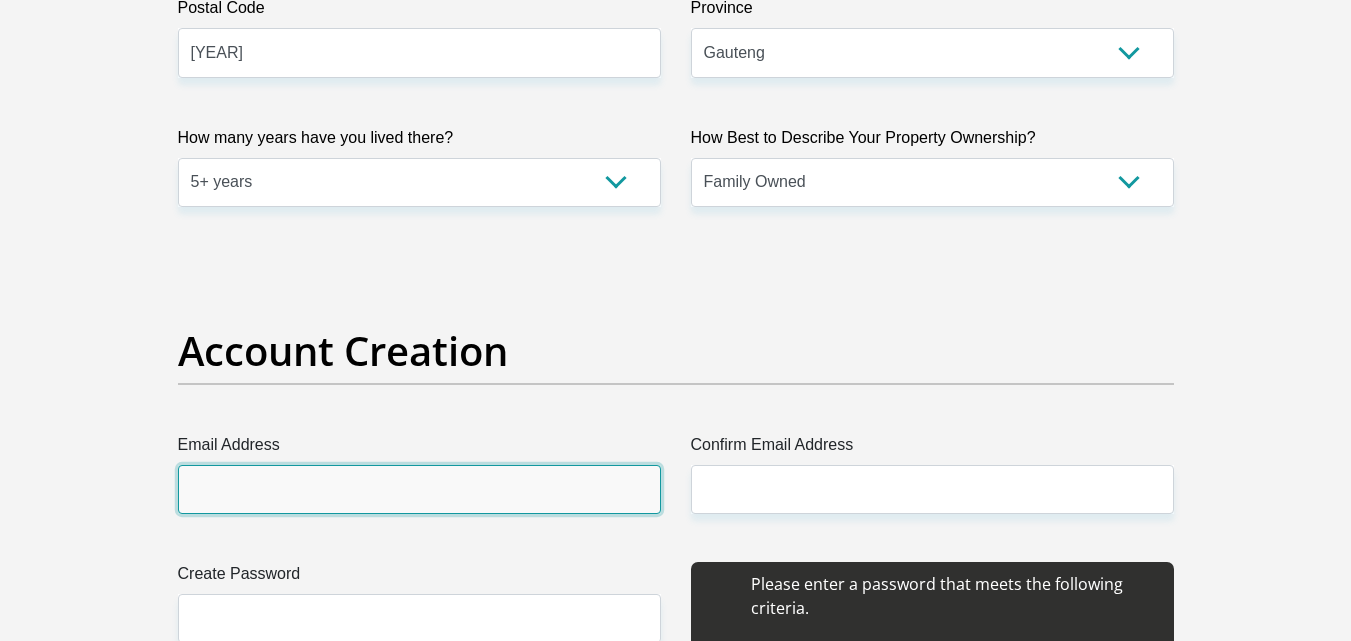 click on "Email Address" at bounding box center (419, 489) 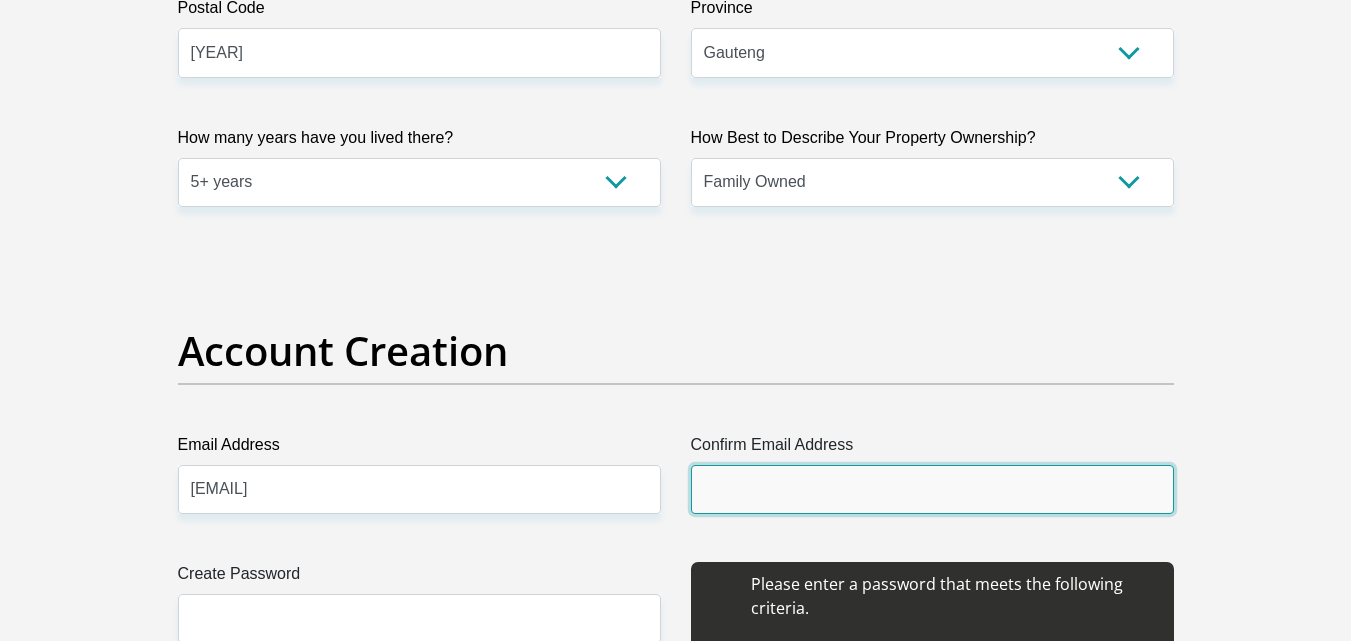 click on "Confirm Email Address" at bounding box center (932, 489) 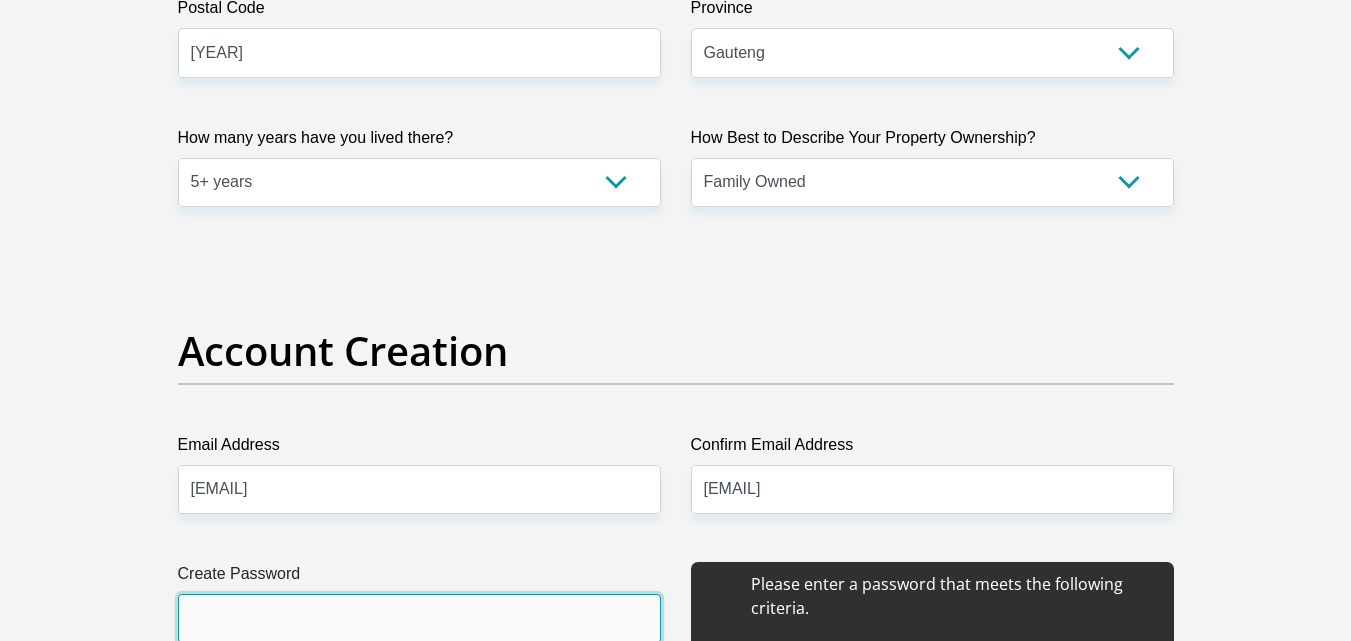 click on "Create Password" at bounding box center (419, 618) 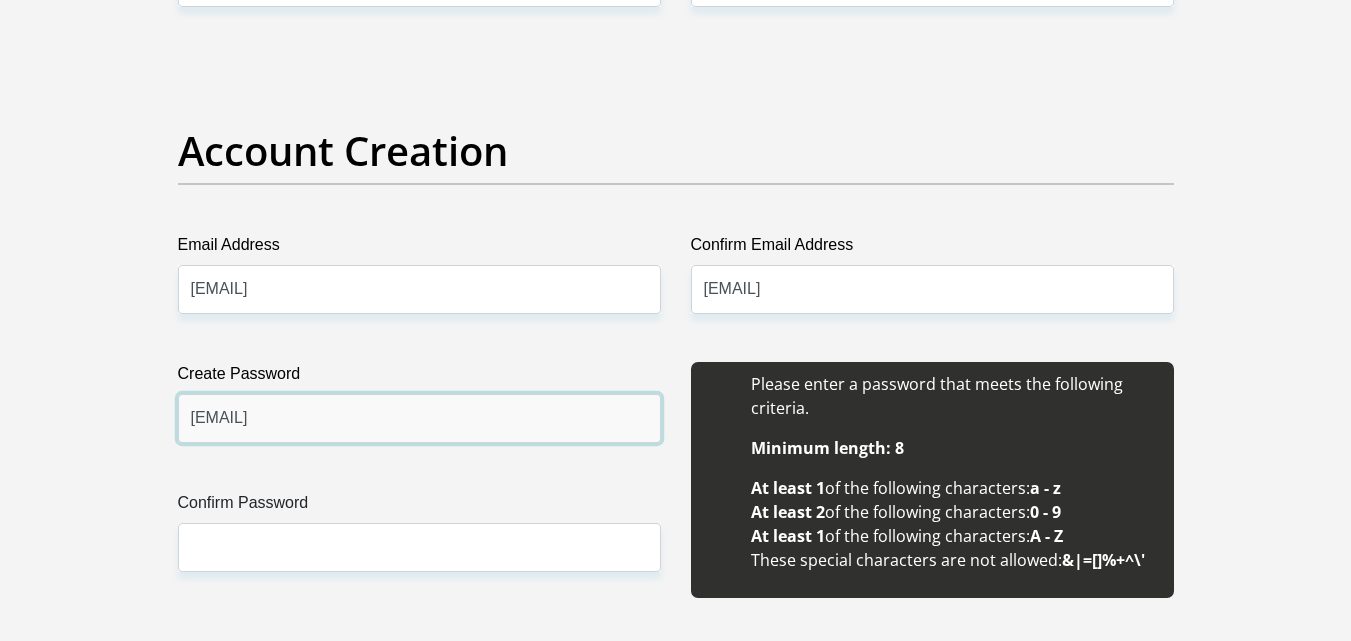 scroll, scrollTop: 1800, scrollLeft: 0, axis: vertical 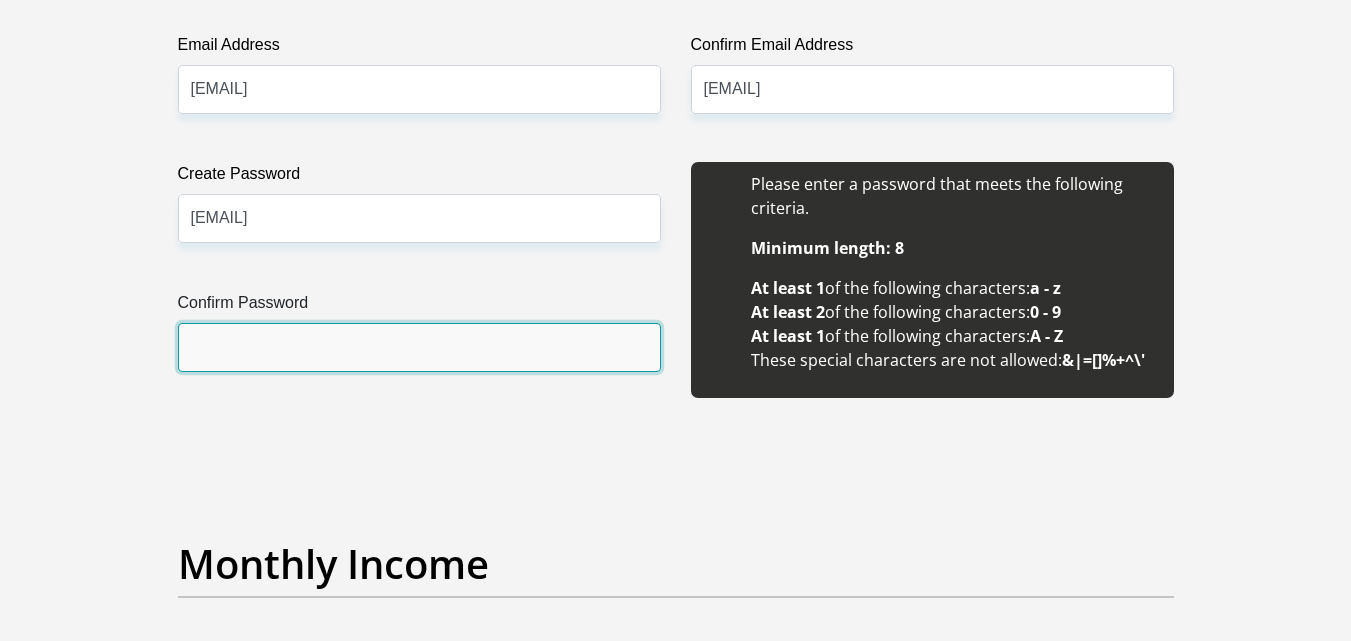 click on "Confirm Password" at bounding box center [419, 347] 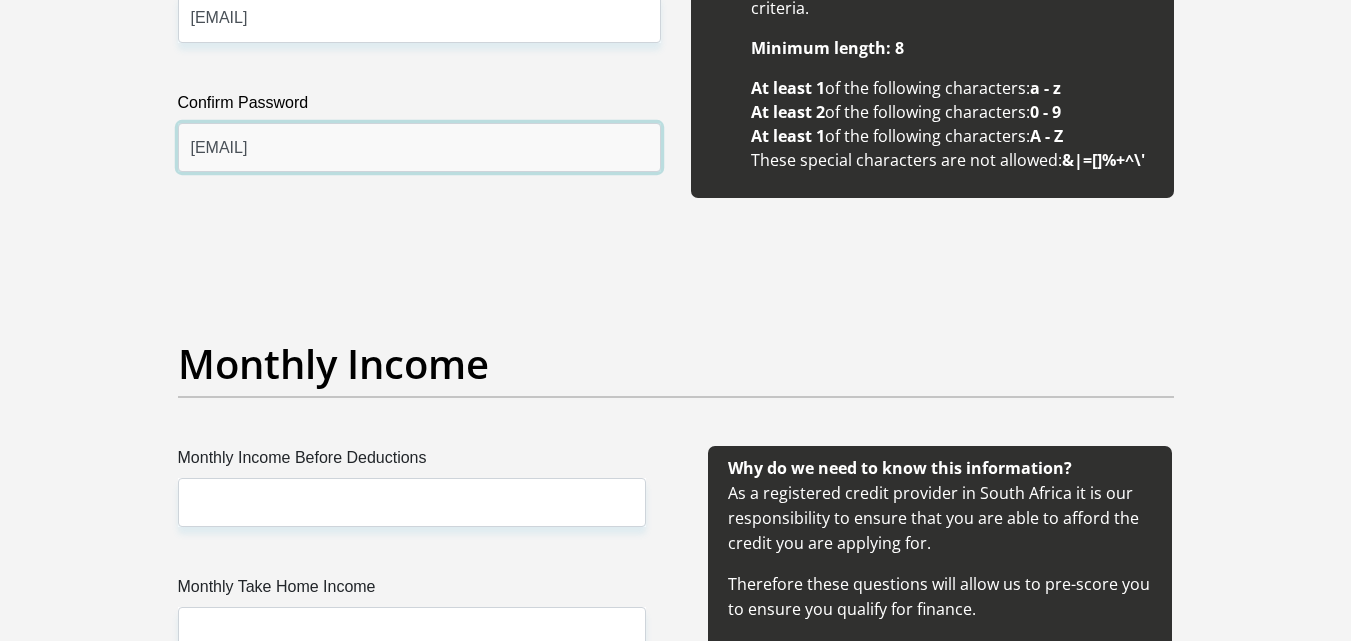 scroll, scrollTop: 2100, scrollLeft: 0, axis: vertical 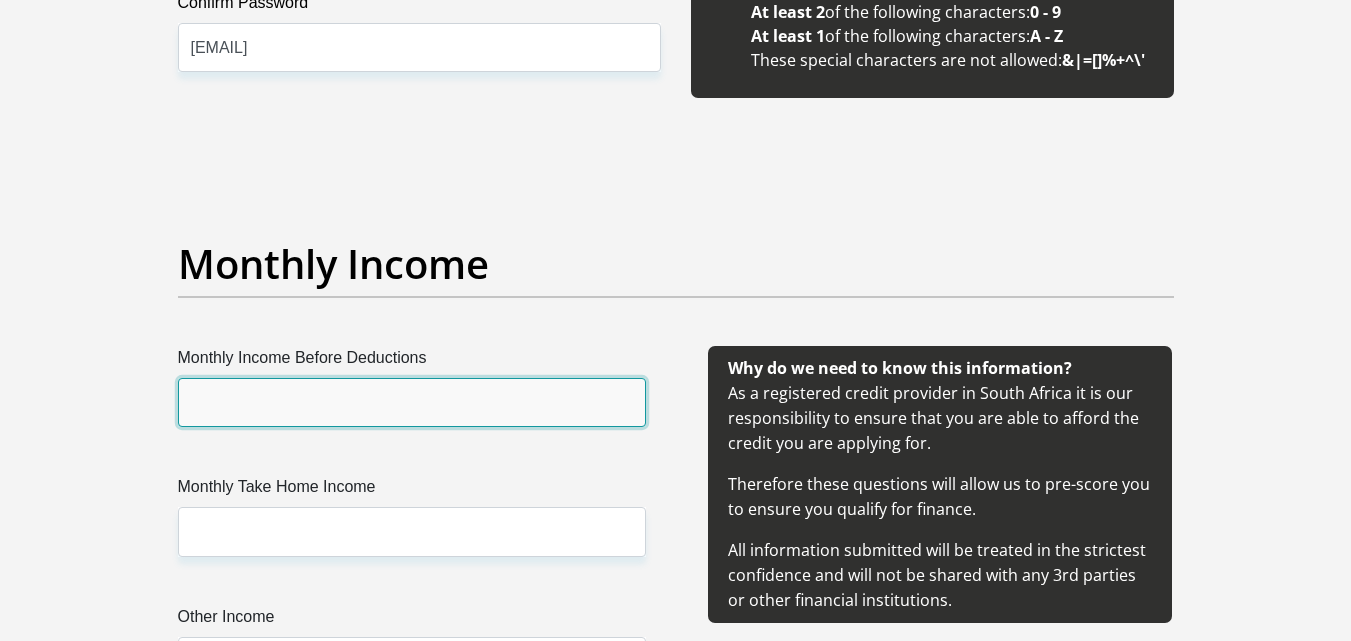 click on "Monthly Income Before Deductions" at bounding box center [412, 402] 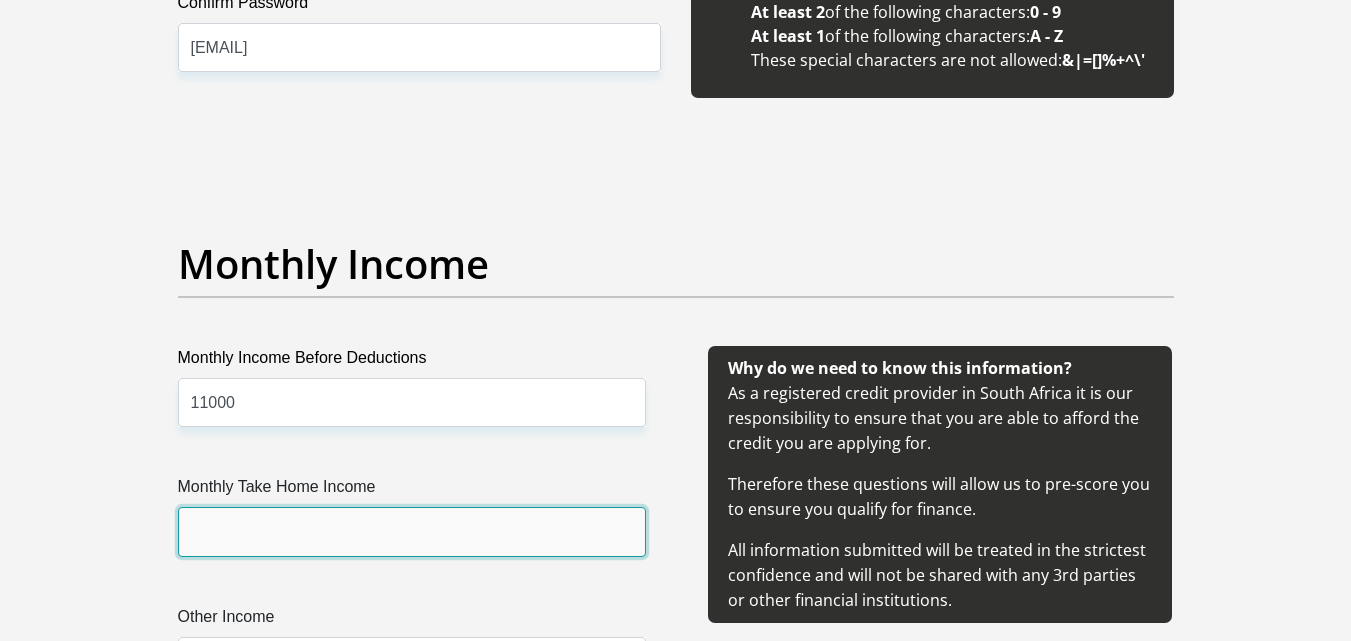 click on "Monthly Take Home Income" at bounding box center (412, 531) 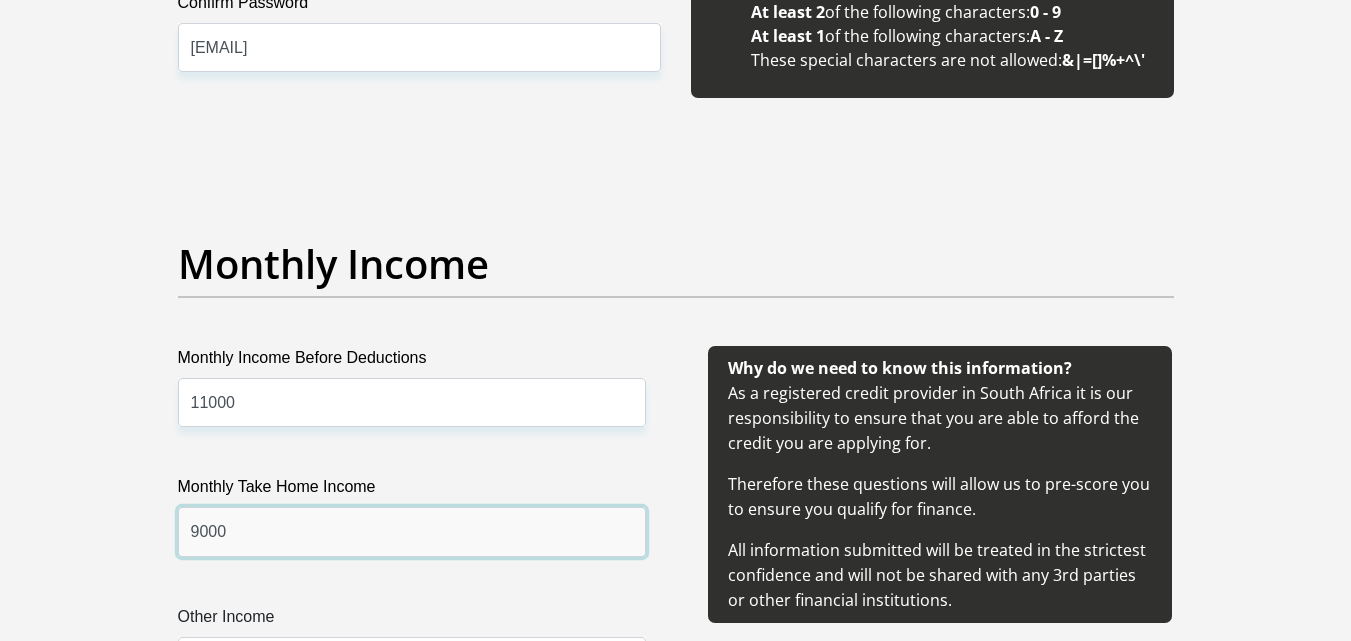scroll, scrollTop: 2300, scrollLeft: 0, axis: vertical 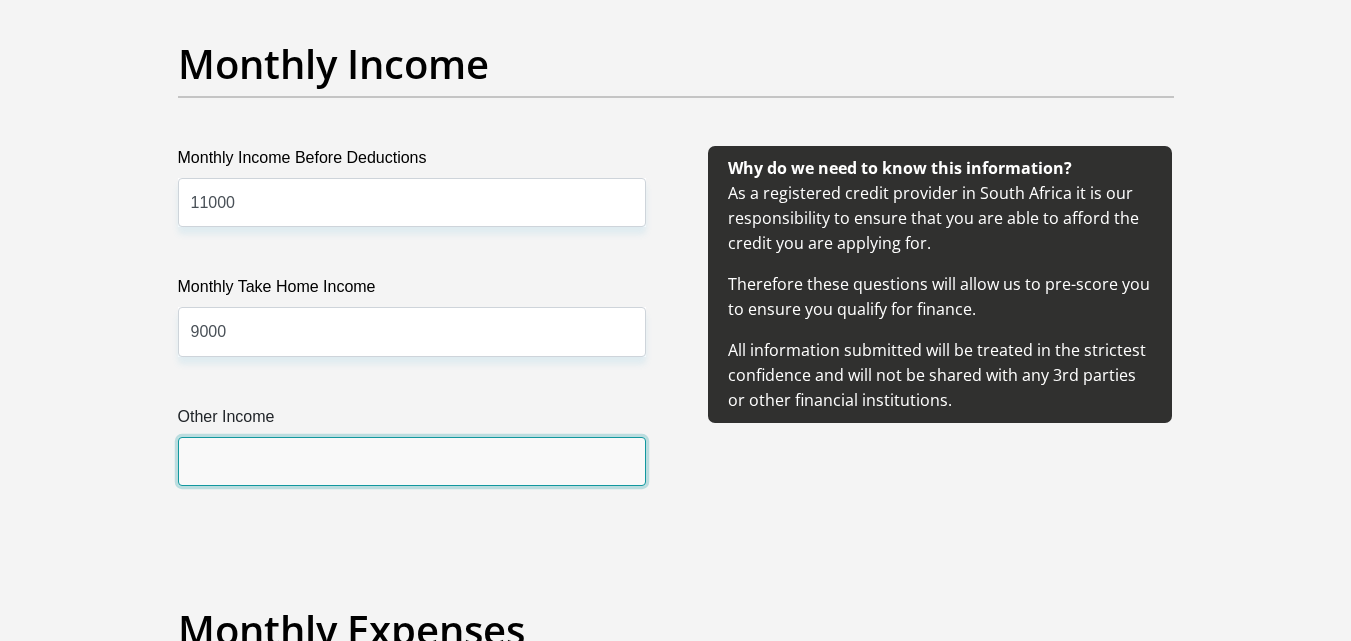 click on "Other Income" at bounding box center [412, 461] 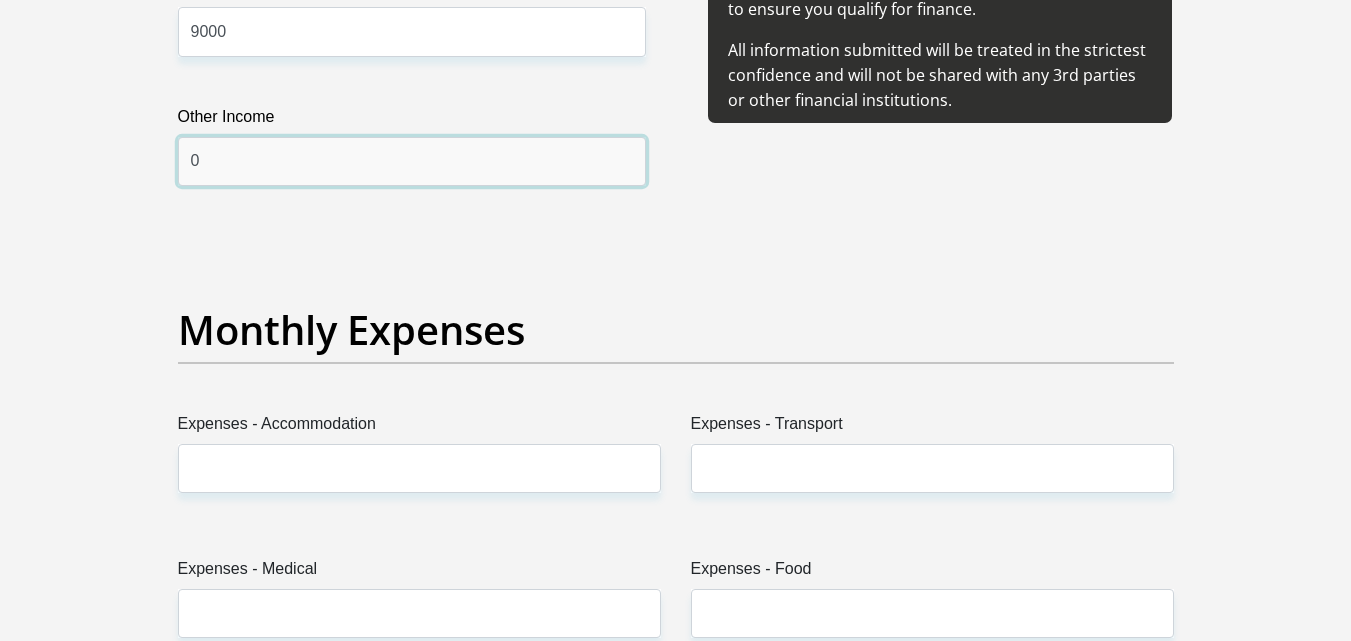 scroll, scrollTop: 2700, scrollLeft: 0, axis: vertical 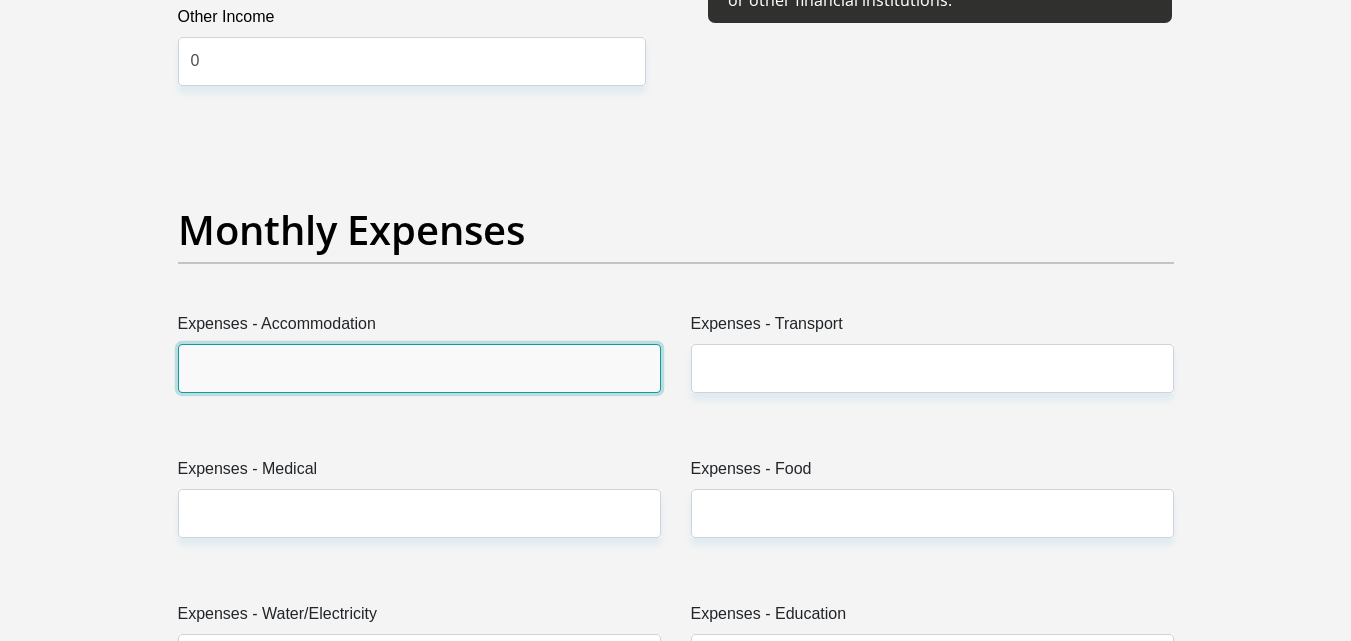 click on "Expenses - Accommodation" at bounding box center [419, 368] 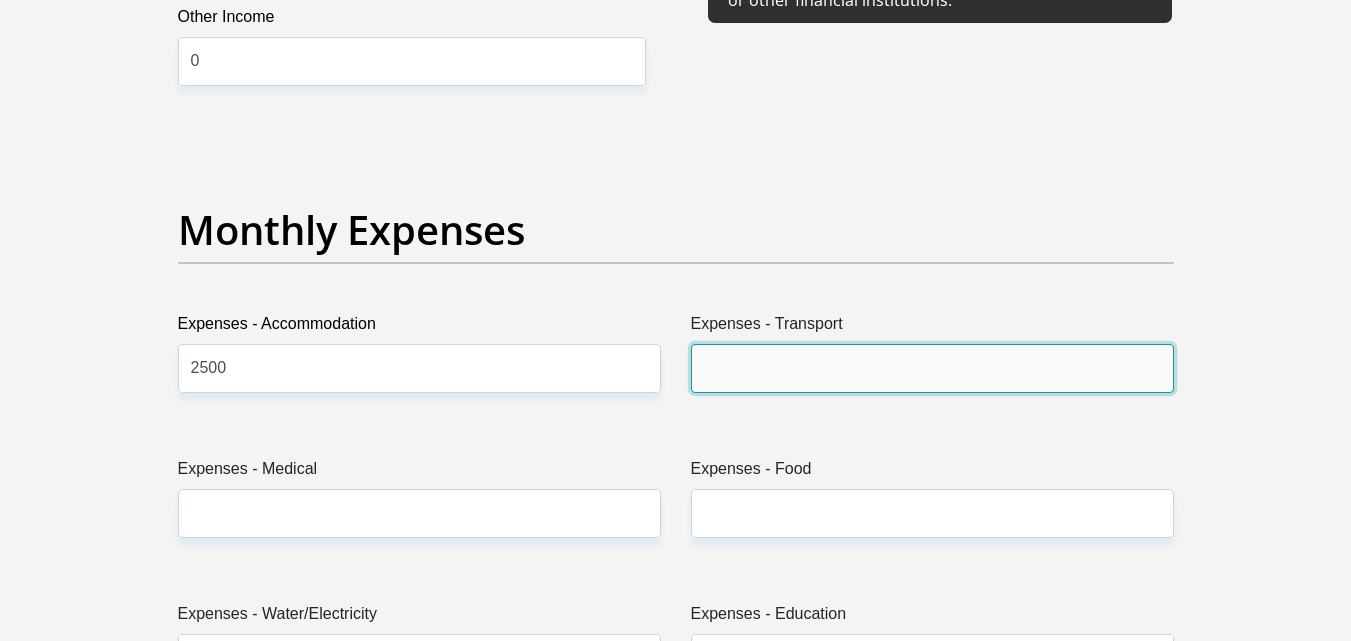click on "Expenses - Transport" at bounding box center (932, 368) 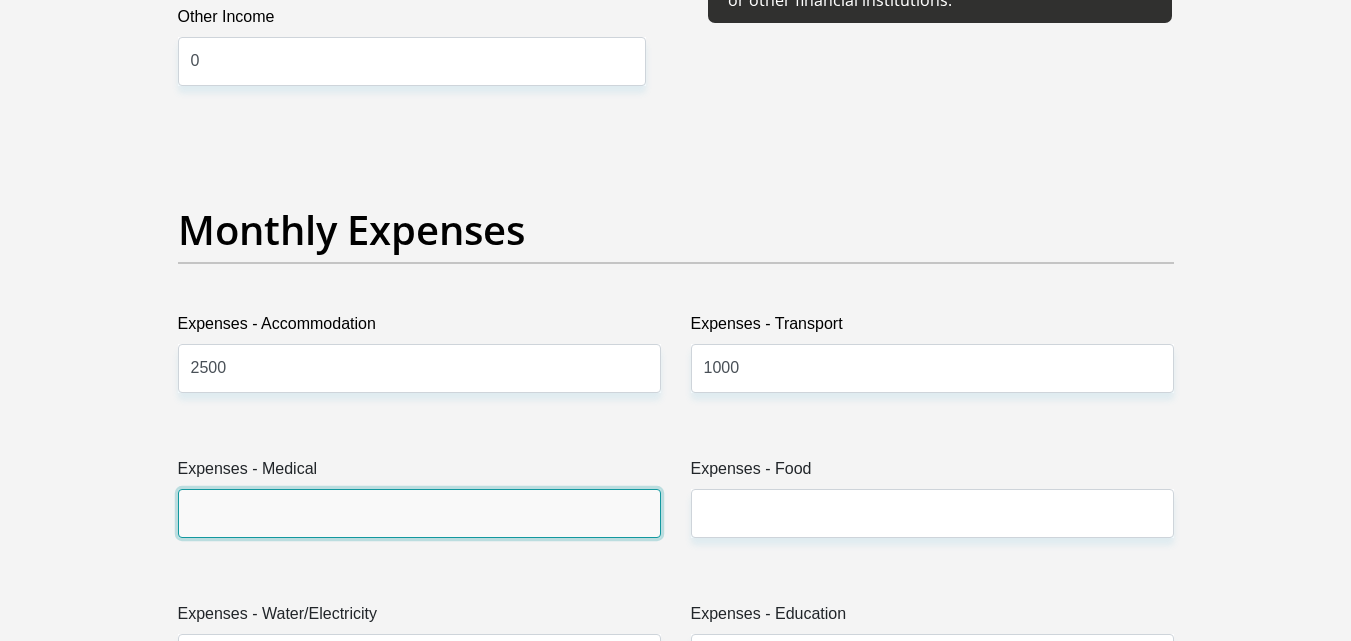 click on "Expenses - Medical" at bounding box center [419, 513] 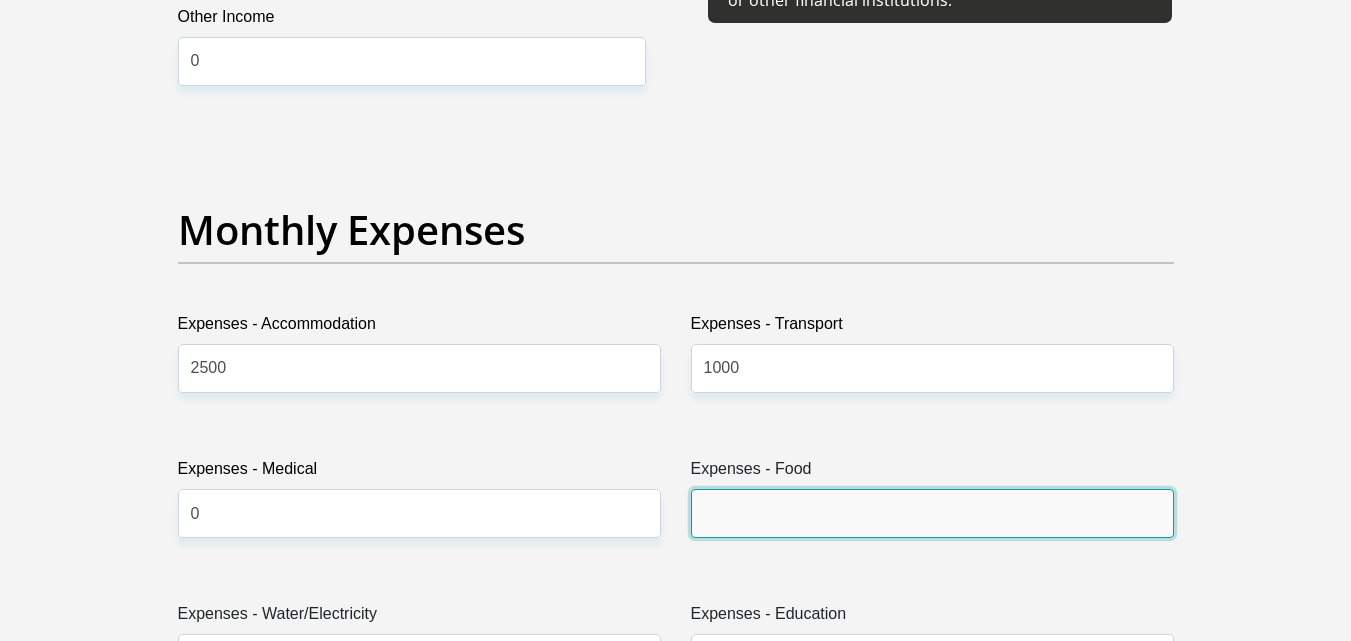 click on "Expenses - Food" at bounding box center [932, 513] 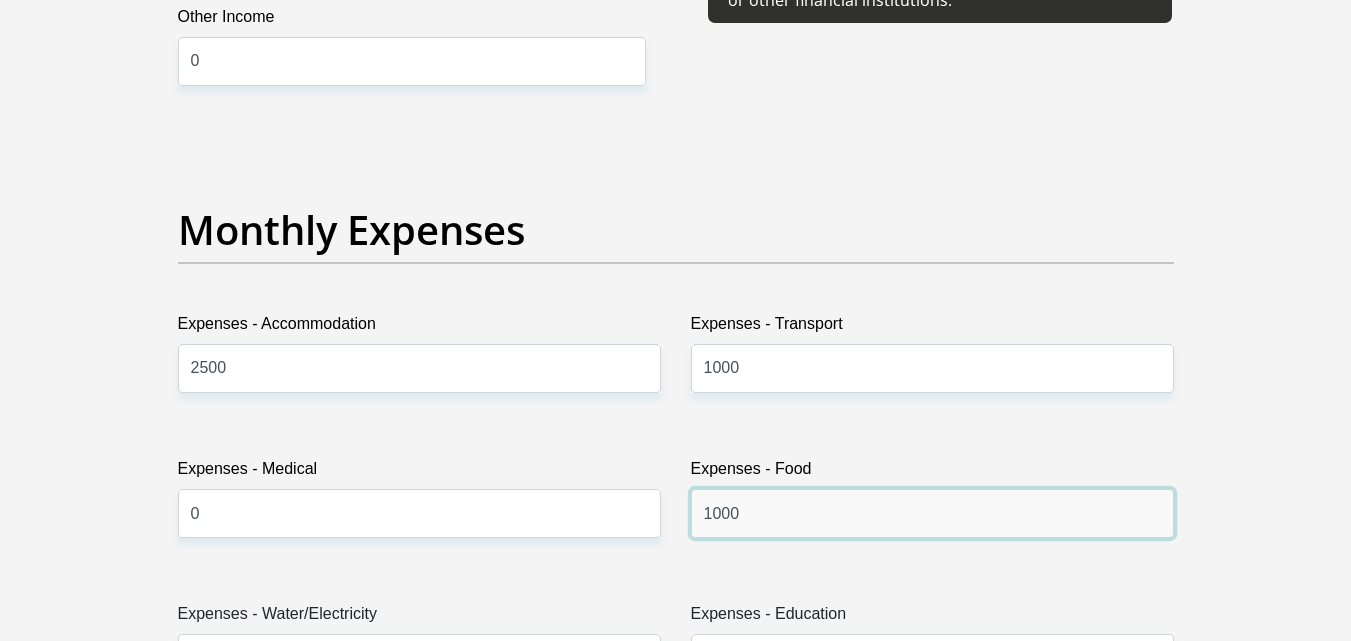 scroll, scrollTop: 2900, scrollLeft: 0, axis: vertical 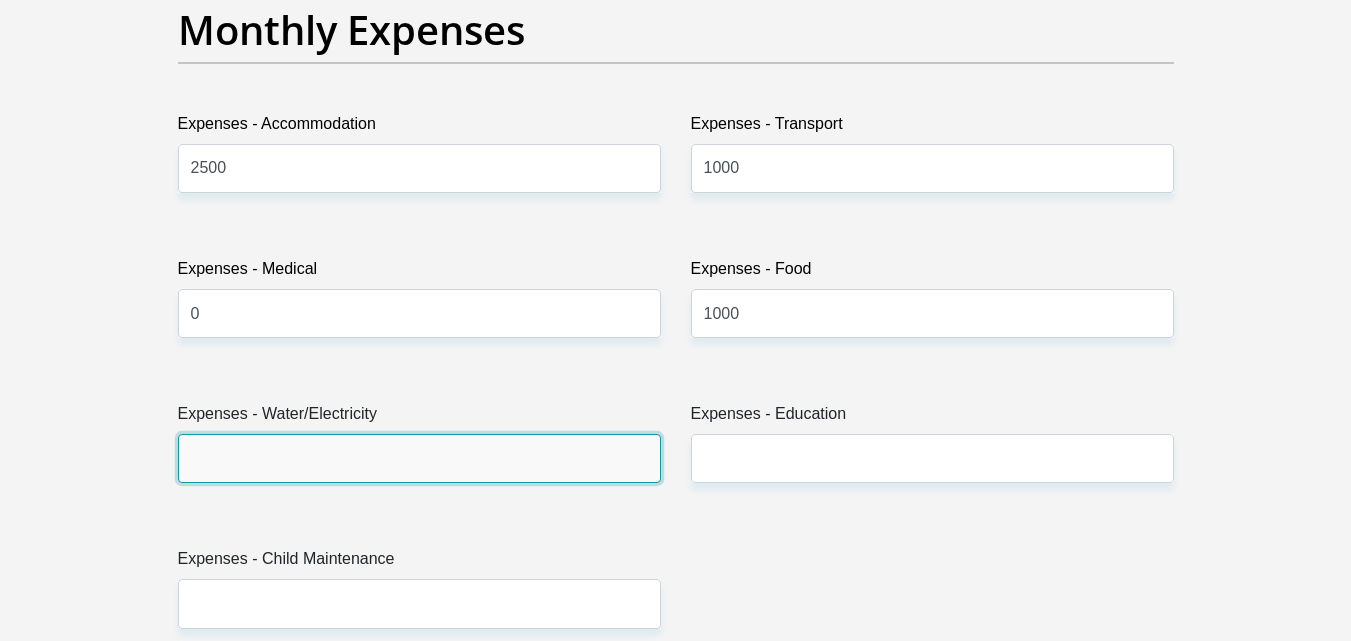 click on "Expenses - Water/Electricity" at bounding box center [419, 458] 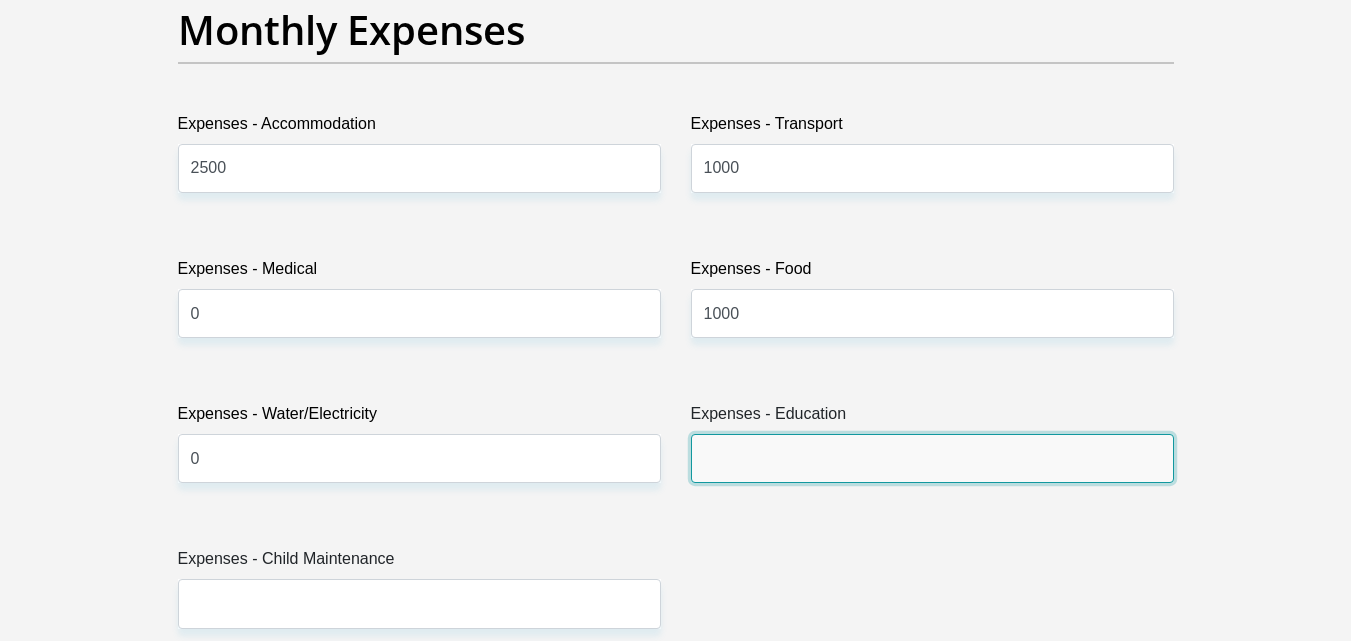 click on "Expenses - Education" at bounding box center [932, 458] 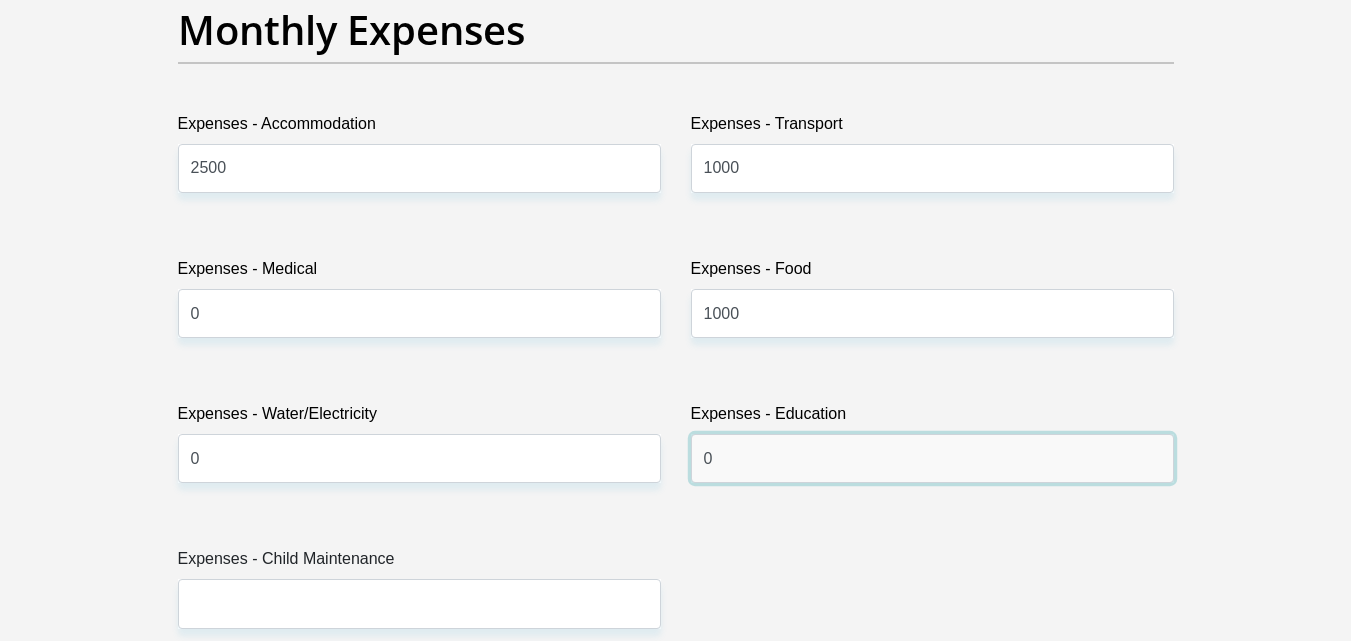 scroll, scrollTop: 3000, scrollLeft: 0, axis: vertical 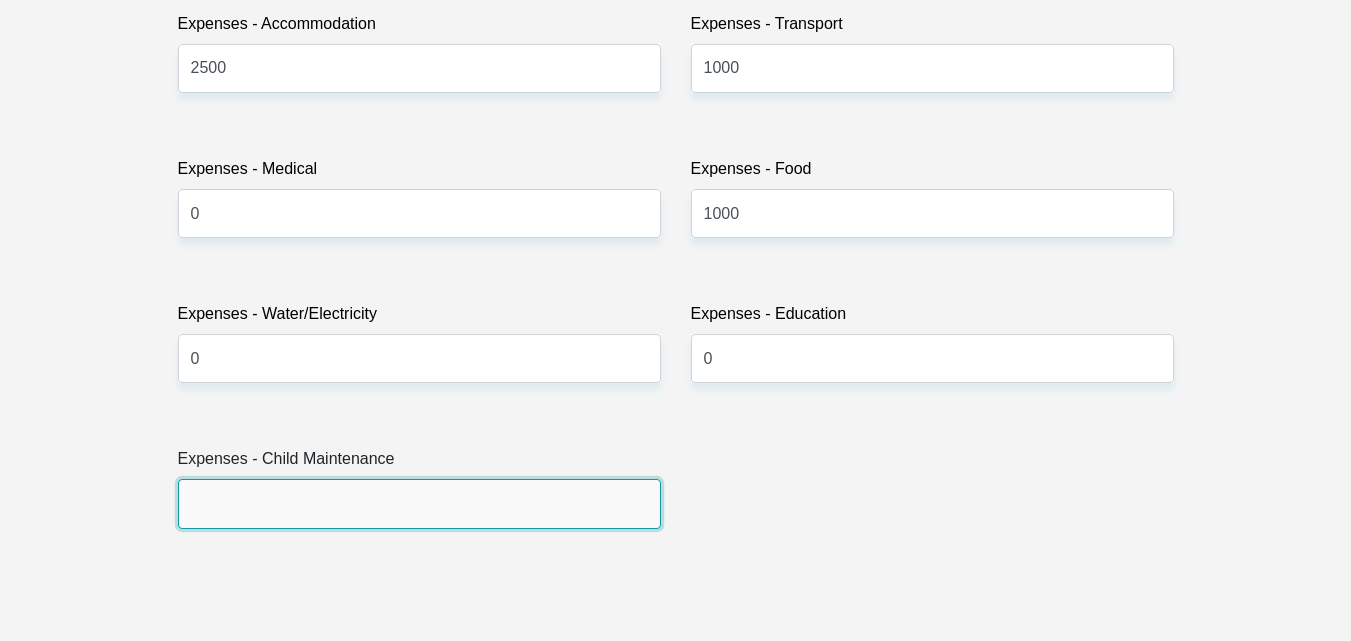 click on "Expenses - Child Maintenance" at bounding box center [419, 503] 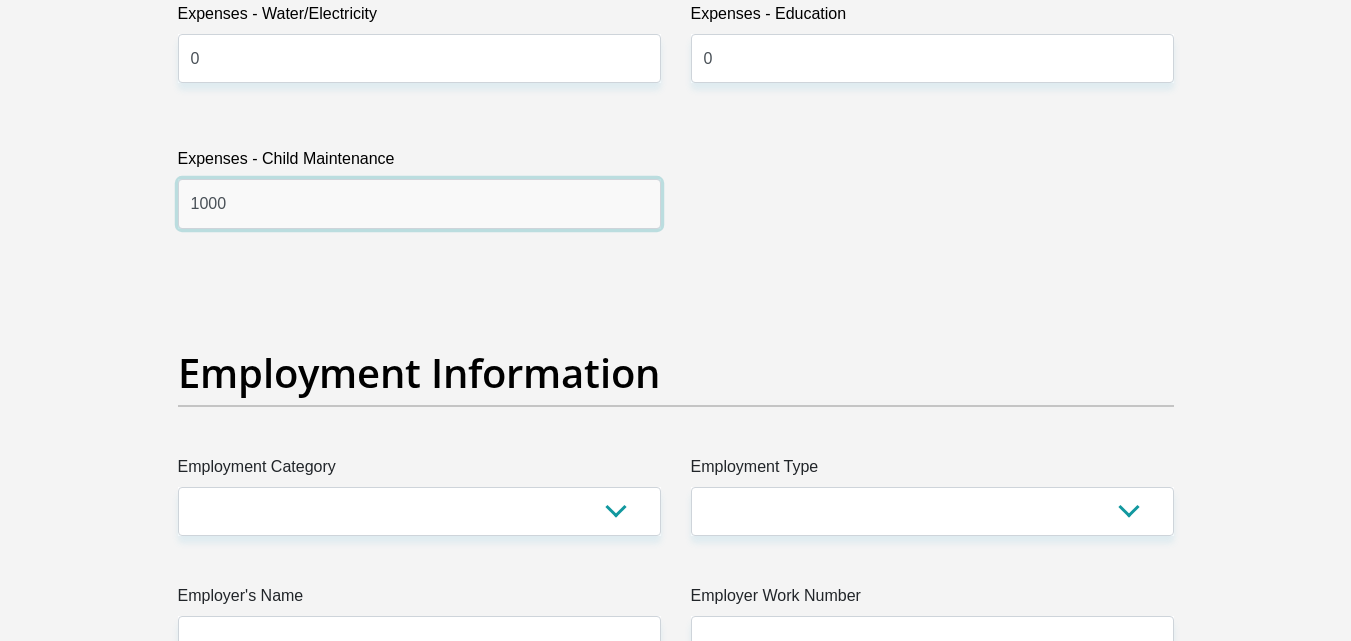 scroll, scrollTop: 3400, scrollLeft: 0, axis: vertical 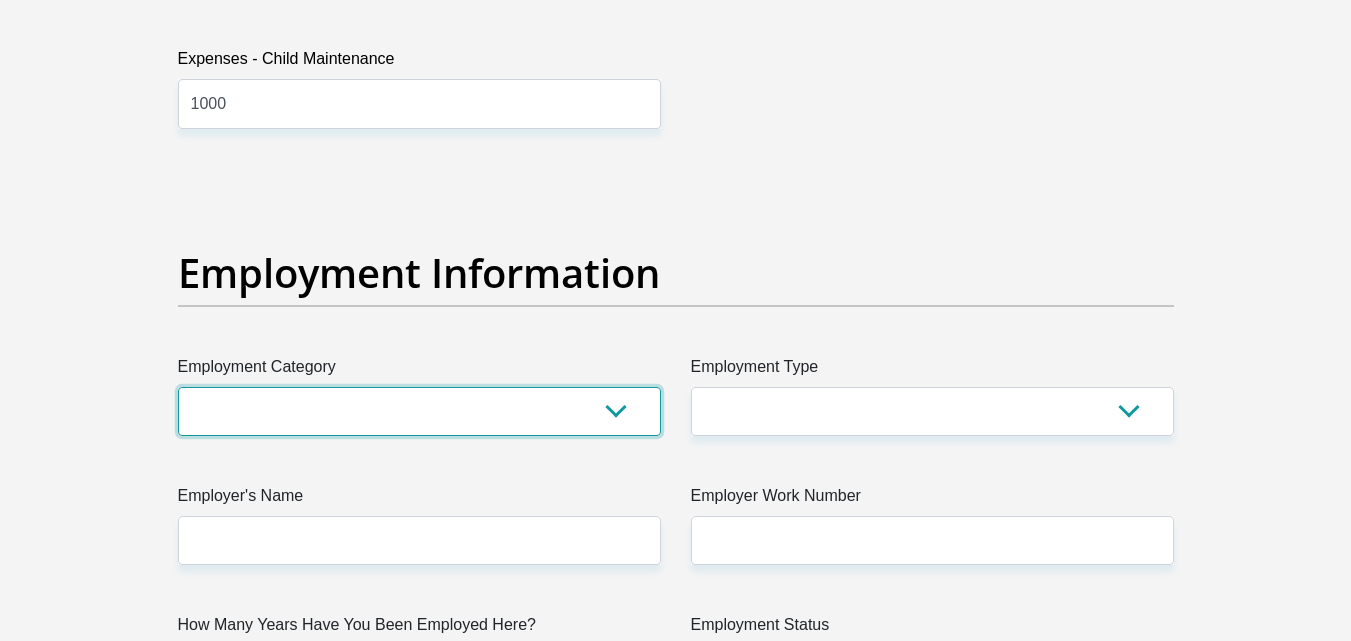 click on "AGRICULTURE
ALCOHOL & TOBACCO
CONSTRUCTION MATERIALS
METALLURGY
EQUIPMENT FOR RENEWABLE ENERGY
SPECIALIZED CONTRACTORS
CAR
GAMING (INCL. INTERNET
OTHER WHOLESALE
UNLICENSED PHARMACEUTICALS
CURRENCY EXCHANGE HOUSES
OTHER FINANCIAL INSTITUTIONS & INSURANCE
REAL ESTATE AGENTS
OIL & GAS
OTHER MATERIALS (E.G. IRON ORE)
PRECIOUS STONES & PRECIOUS METALS
POLITICAL ORGANIZATIONS
RELIGIOUS ORGANIZATIONS(NOT SECTS)
ACTI. HAVING BUSINESS DEAL WITH PUBLIC ADMINISTRATION
LAUNDROMATS" at bounding box center (419, 411) 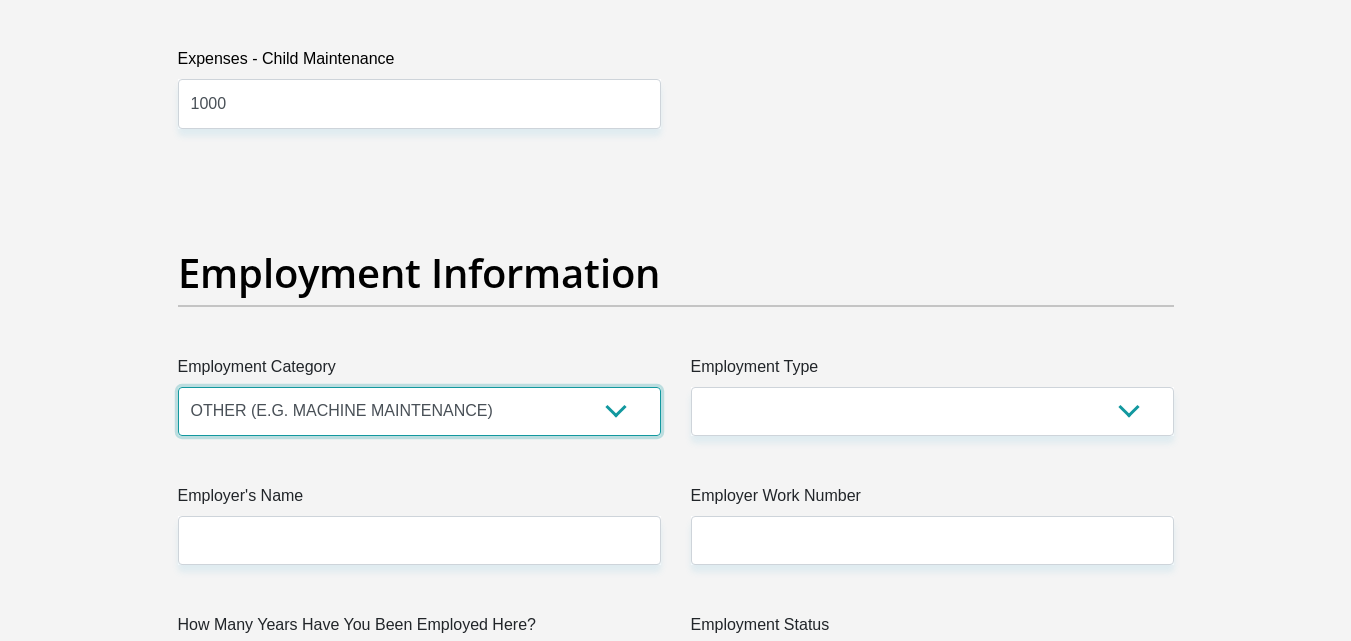 click on "AGRICULTURE
ALCOHOL & TOBACCO
CONSTRUCTION MATERIALS
METALLURGY
EQUIPMENT FOR RENEWABLE ENERGY
SPECIALIZED CONTRACTORS
CAR
GAMING (INCL. INTERNET
OTHER WHOLESALE
UNLICENSED PHARMACEUTICALS
CURRENCY EXCHANGE HOUSES
OTHER FINANCIAL INSTITUTIONS & INSURANCE
REAL ESTATE AGENTS
OIL & GAS
OTHER MATERIALS (E.G. IRON ORE)
PRECIOUS STONES & PRECIOUS METALS
POLITICAL ORGANIZATIONS
RELIGIOUS ORGANIZATIONS(NOT SECTS)
ACTI. HAVING BUSINESS DEAL WITH PUBLIC ADMINISTRATION
LAUNDROMATS" at bounding box center [419, 411] 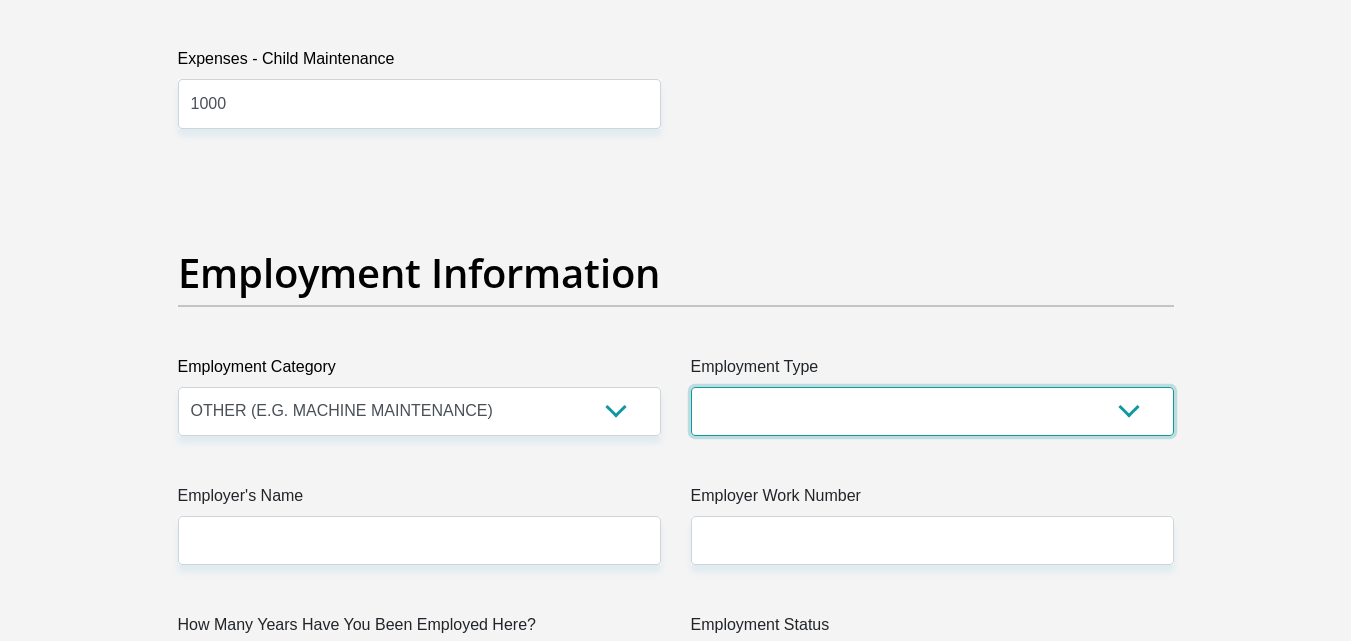 click on "College/Lecturer
Craft Seller
Creative
Driver
Executive
Farmer
Forces - Non Commissioned
Forces - Officer
Hawker
Housewife
Labourer
Licenced Professional
Manager
Miner
Non Licenced Professional
Office Staff/Clerk
Outside Worker
Pensioner
Permanent Teacher
Production/Manufacturing
Sales
Self-Employed
Semi-Professional Worker
Service Industry  Social Worker  Student" at bounding box center (932, 411) 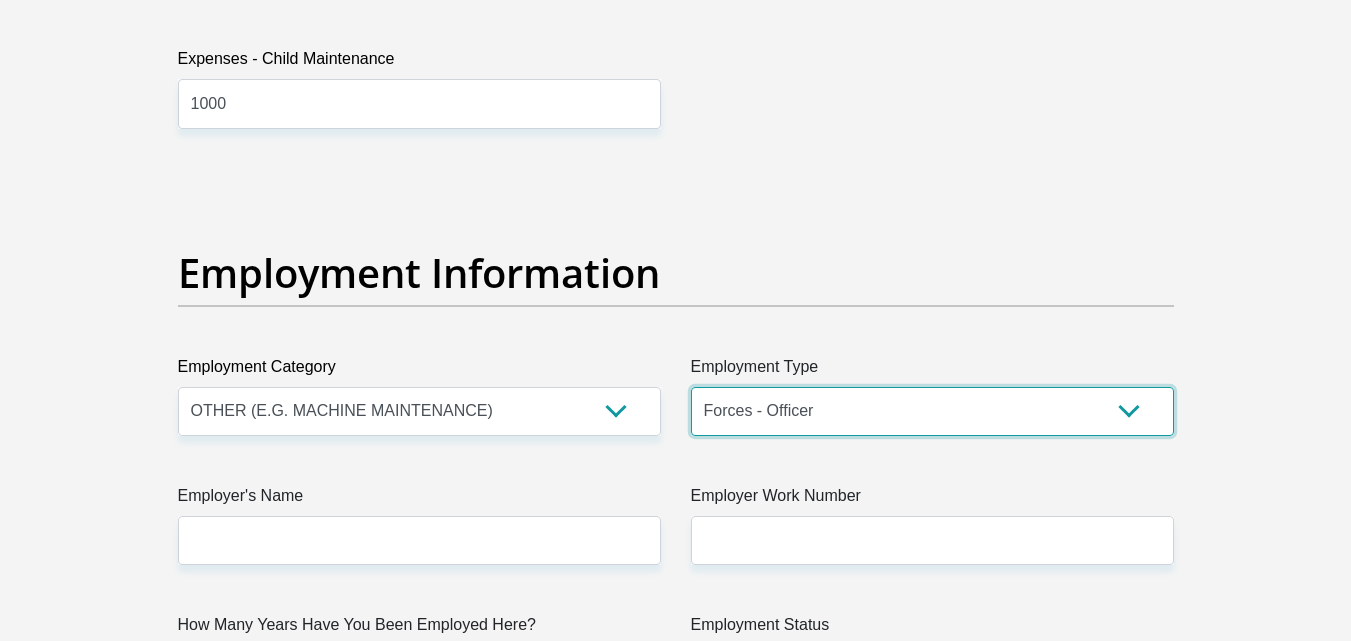 click on "College/Lecturer
Craft Seller
Creative
Driver
Executive
Farmer
Forces - Non Commissioned
Forces - Officer
Hawker
Housewife
Labourer
Licenced Professional
Manager
Miner
Non Licenced Professional
Office Staff/Clerk
Outside Worker
Pensioner
Permanent Teacher
Production/Manufacturing
Sales
Self-Employed
Semi-Professional Worker
Service Industry  Social Worker  Student" at bounding box center [932, 411] 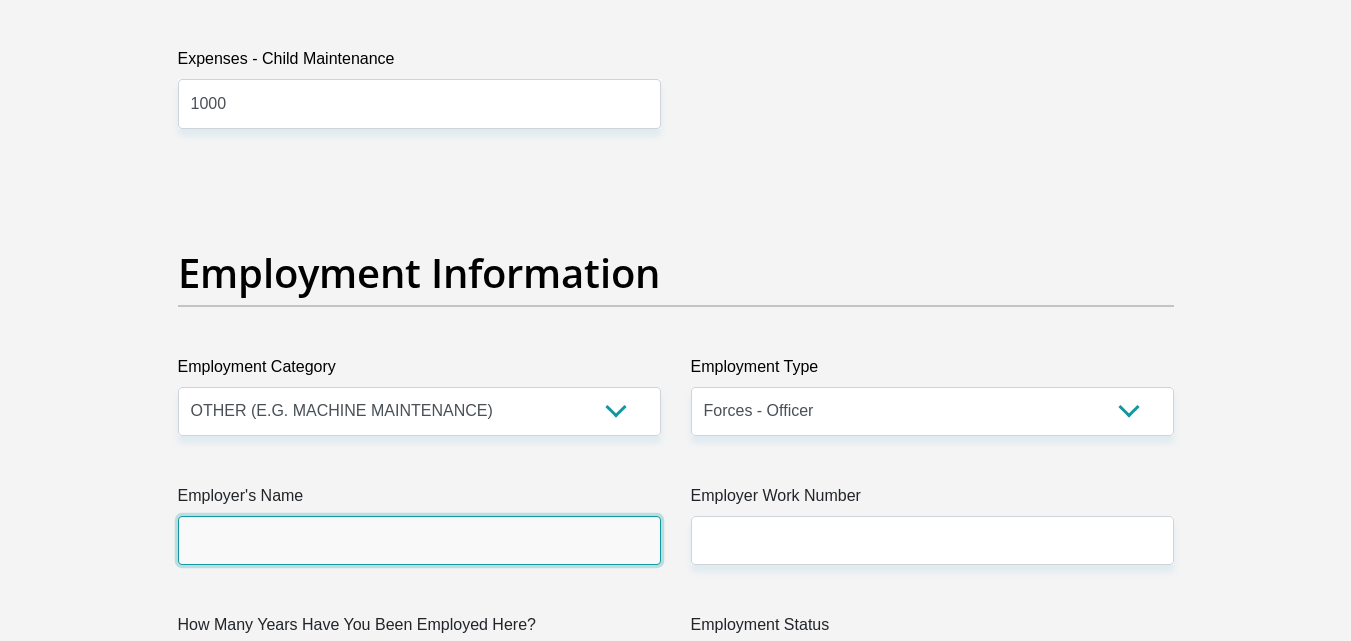 click on "Employer's Name" at bounding box center [419, 540] 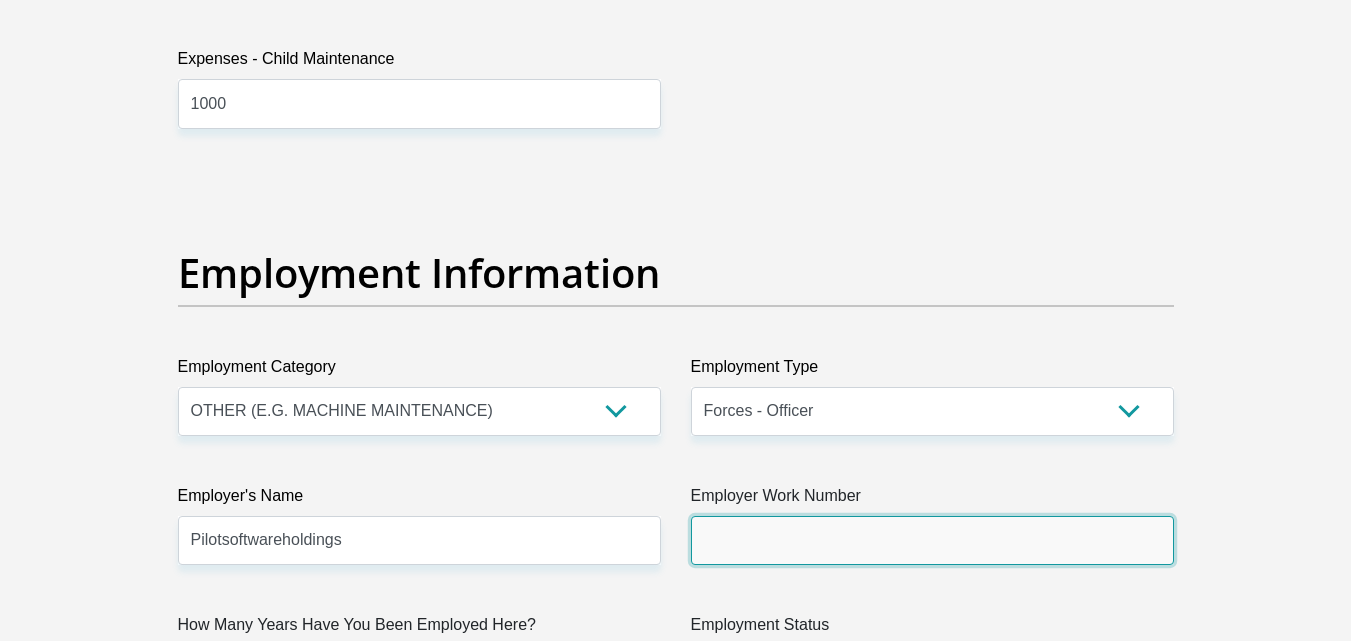 click on "Employer Work Number" at bounding box center [932, 540] 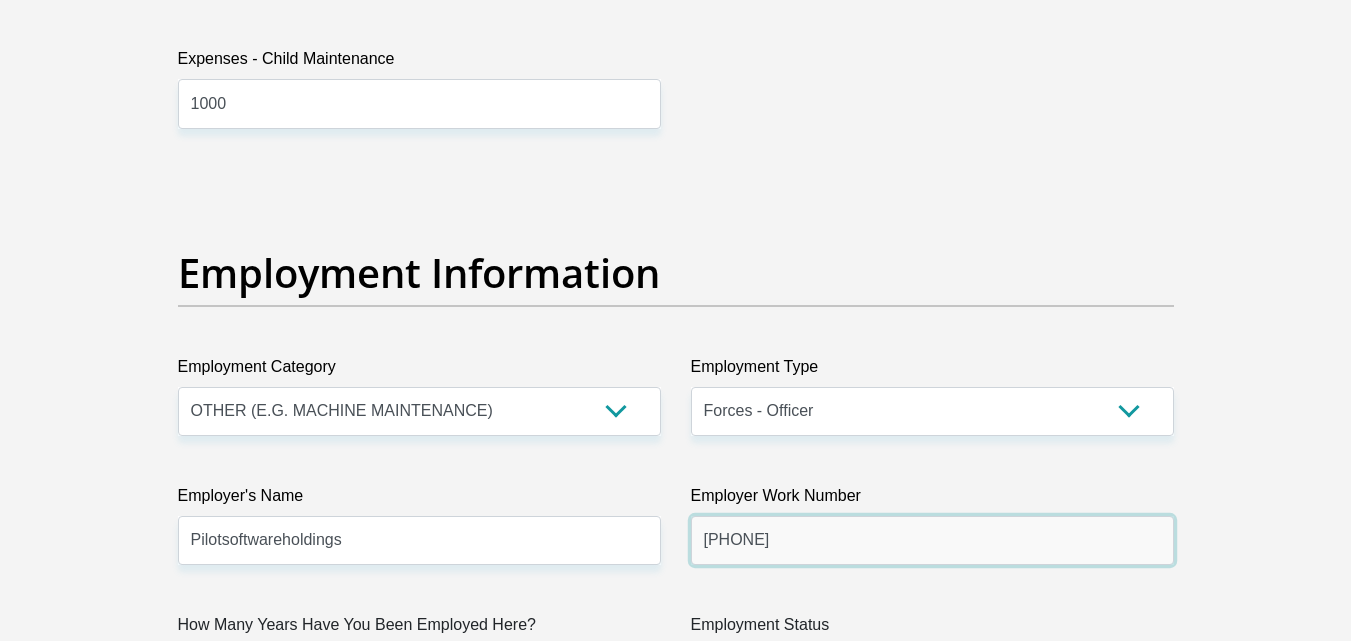 scroll, scrollTop: 3500, scrollLeft: 0, axis: vertical 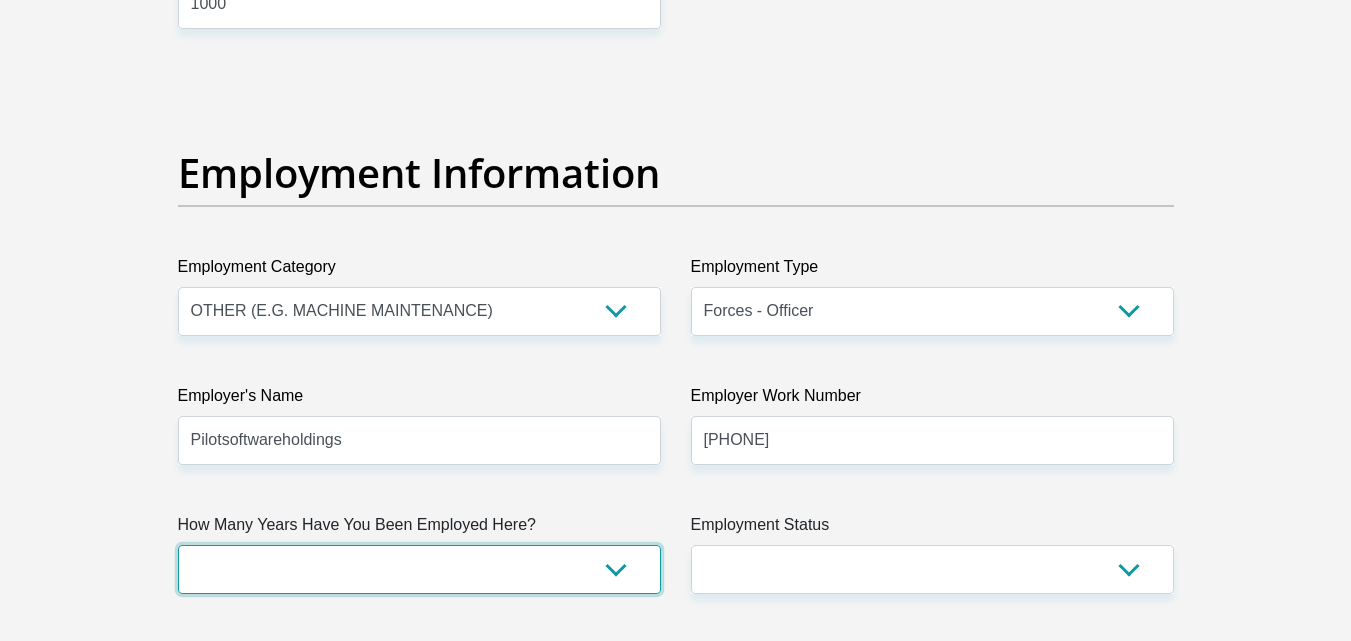 click on "less than 1 year
1-3 years
3-5 years
5+ years" at bounding box center [419, 569] 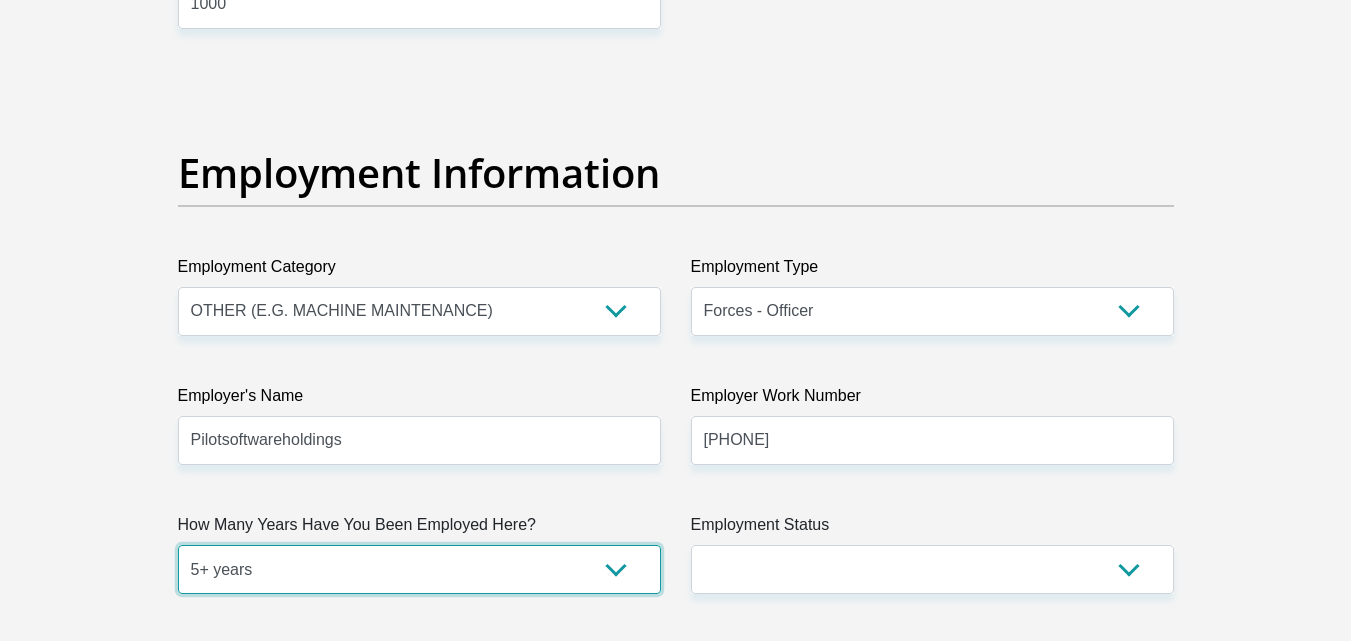 click on "less than 1 year
1-3 years
3-5 years
5+ years" at bounding box center [419, 569] 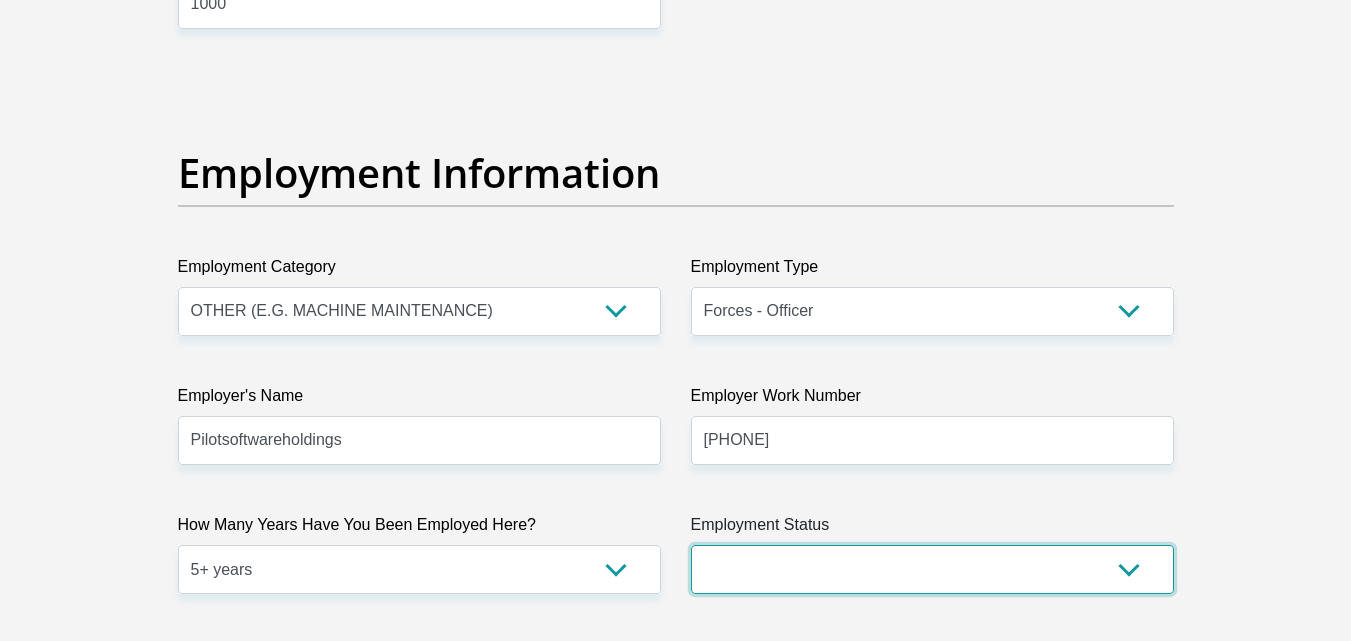 click on "Permanent/Full-time
Part-time/Casual
Contract Worker
Self-Employed
Housewife
Retired
Student
Medically Boarded
Disability
Unemployed" at bounding box center [932, 569] 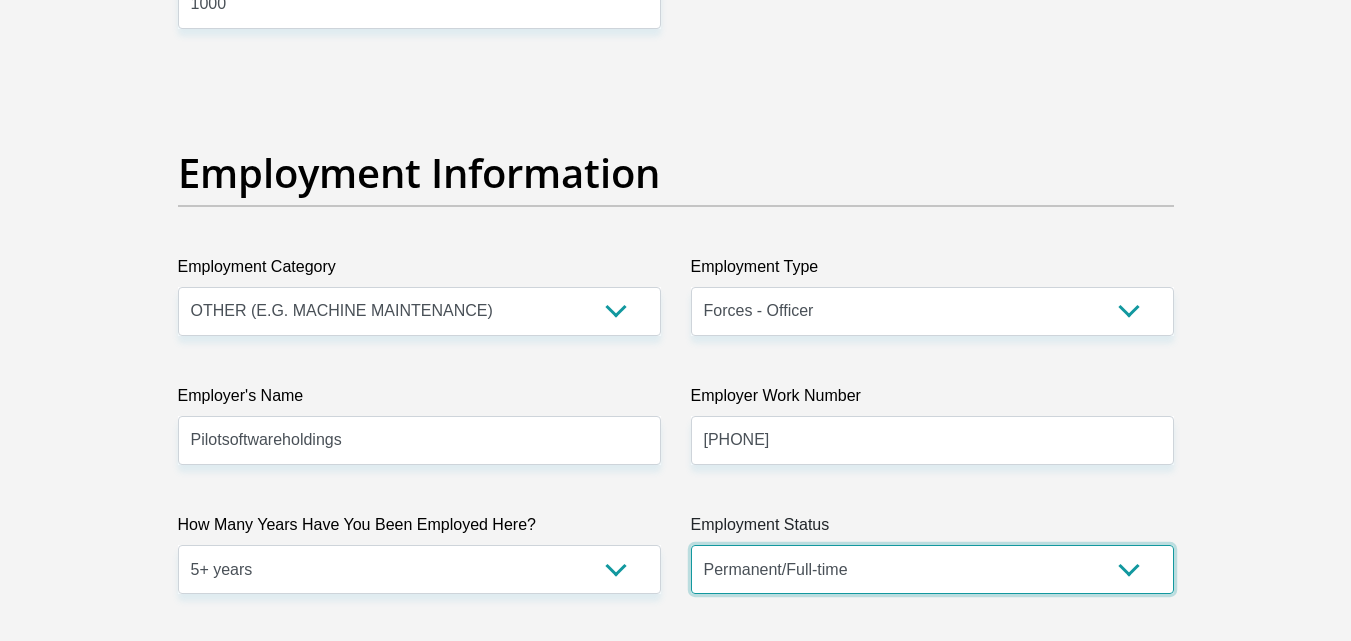 click on "Permanent/Full-time
Part-time/Casual
Contract Worker
Self-Employed
Housewife
Retired
Student
Medically Boarded
Disability
Unemployed" at bounding box center [932, 569] 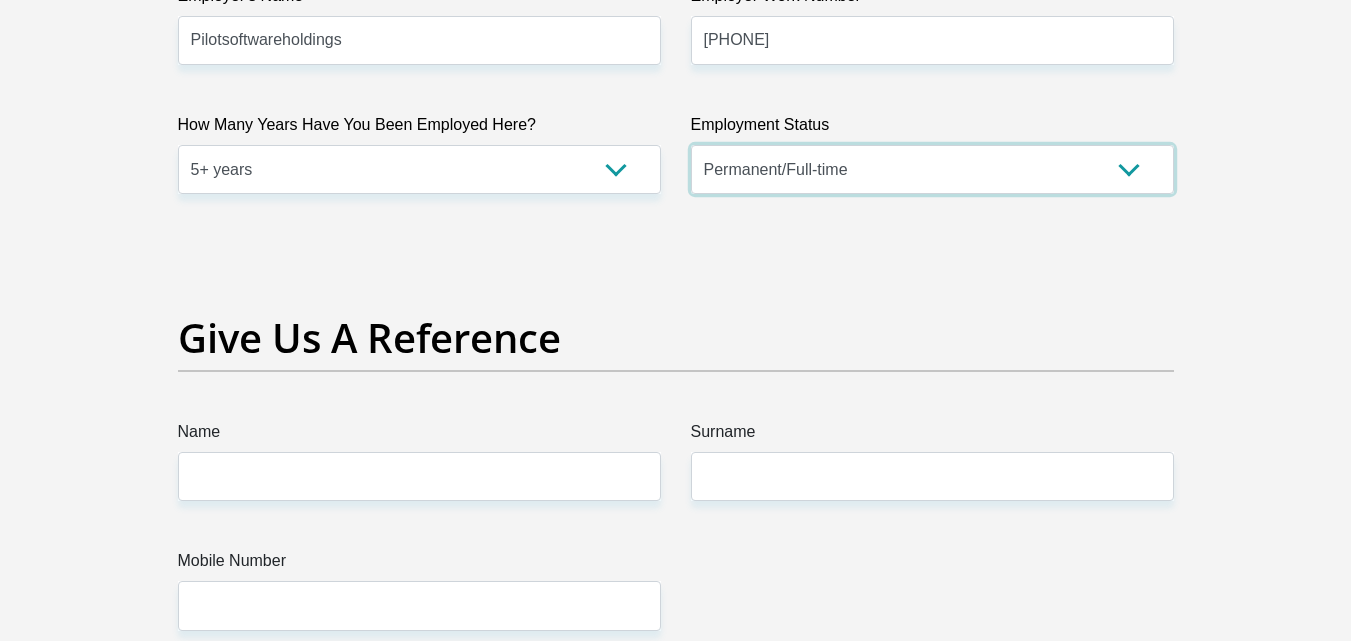 scroll, scrollTop: 4000, scrollLeft: 0, axis: vertical 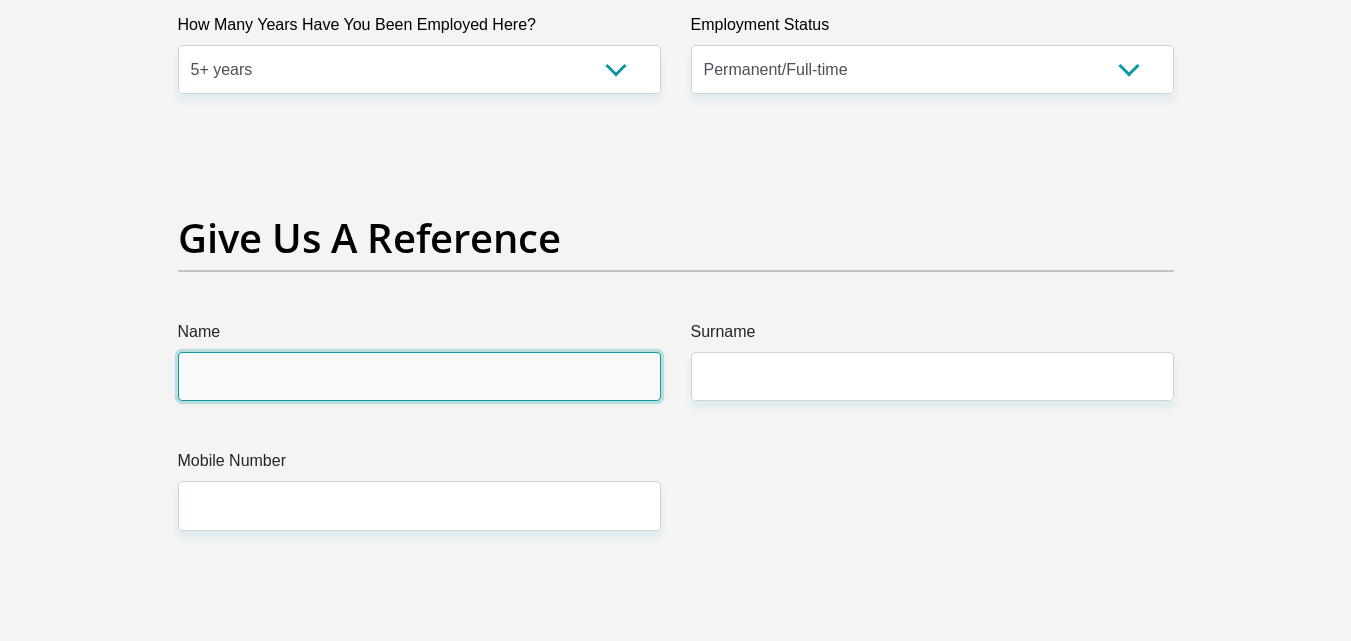 click on "Name" at bounding box center (419, 376) 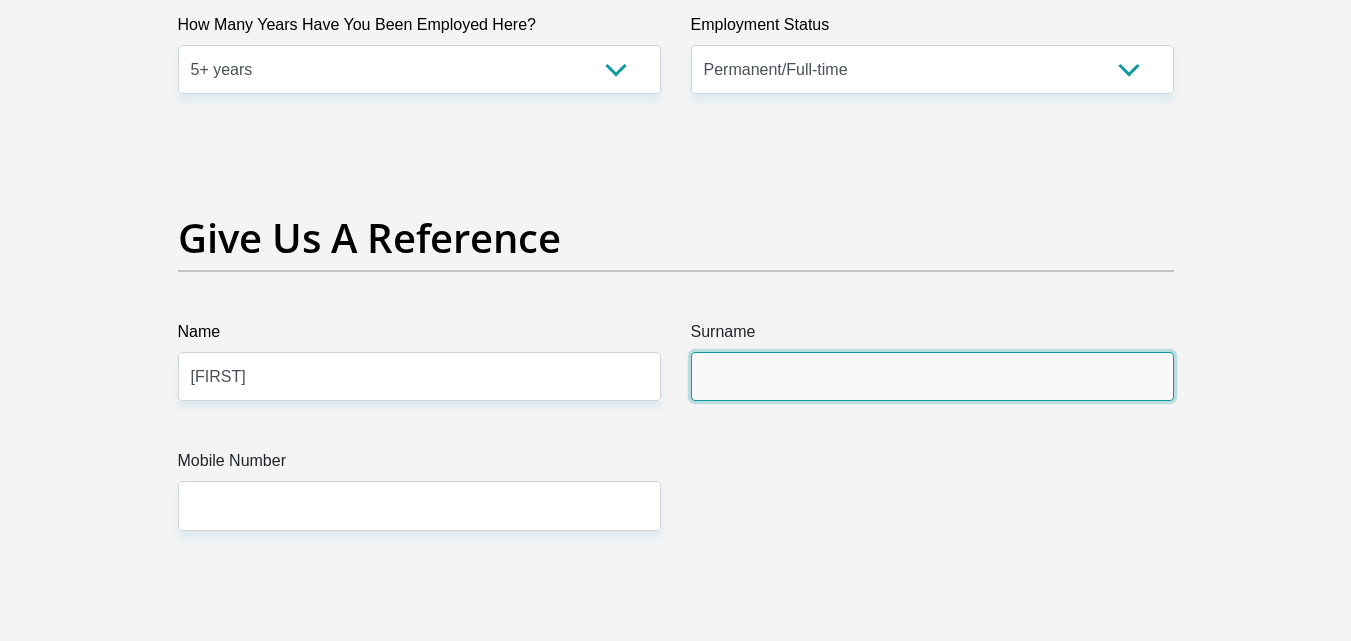 click on "Surname" at bounding box center (932, 376) 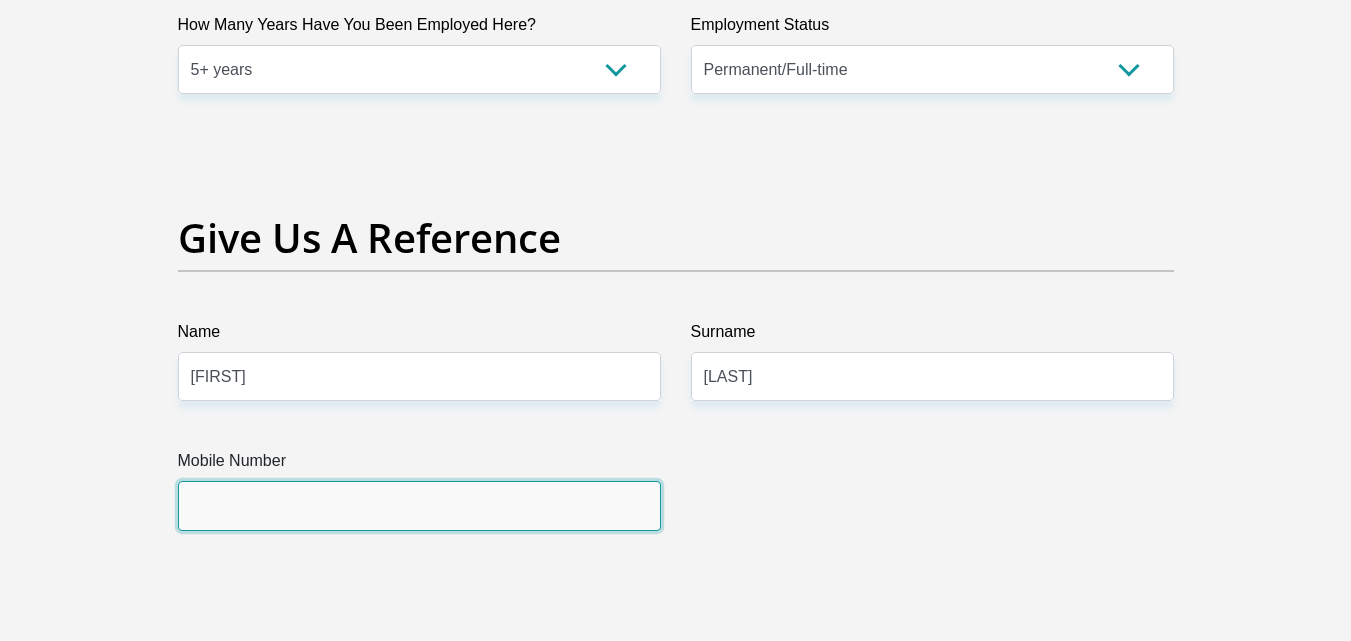 click on "Mobile Number" at bounding box center (419, 505) 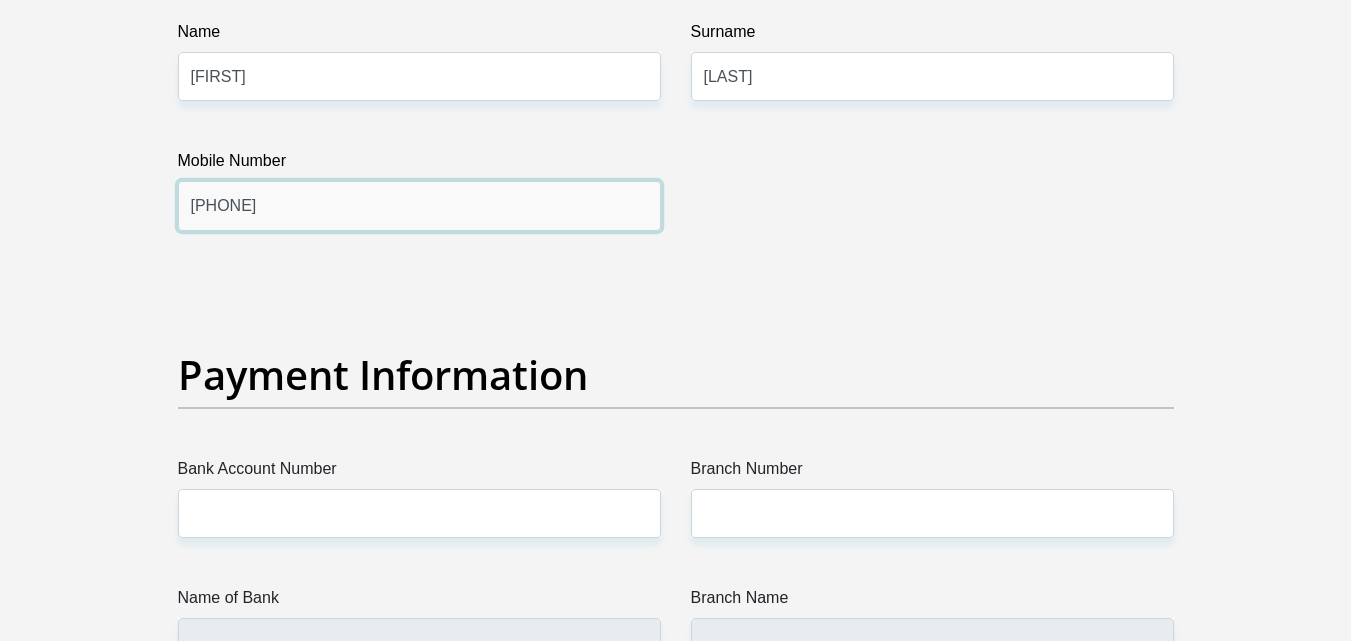scroll, scrollTop: 4400, scrollLeft: 0, axis: vertical 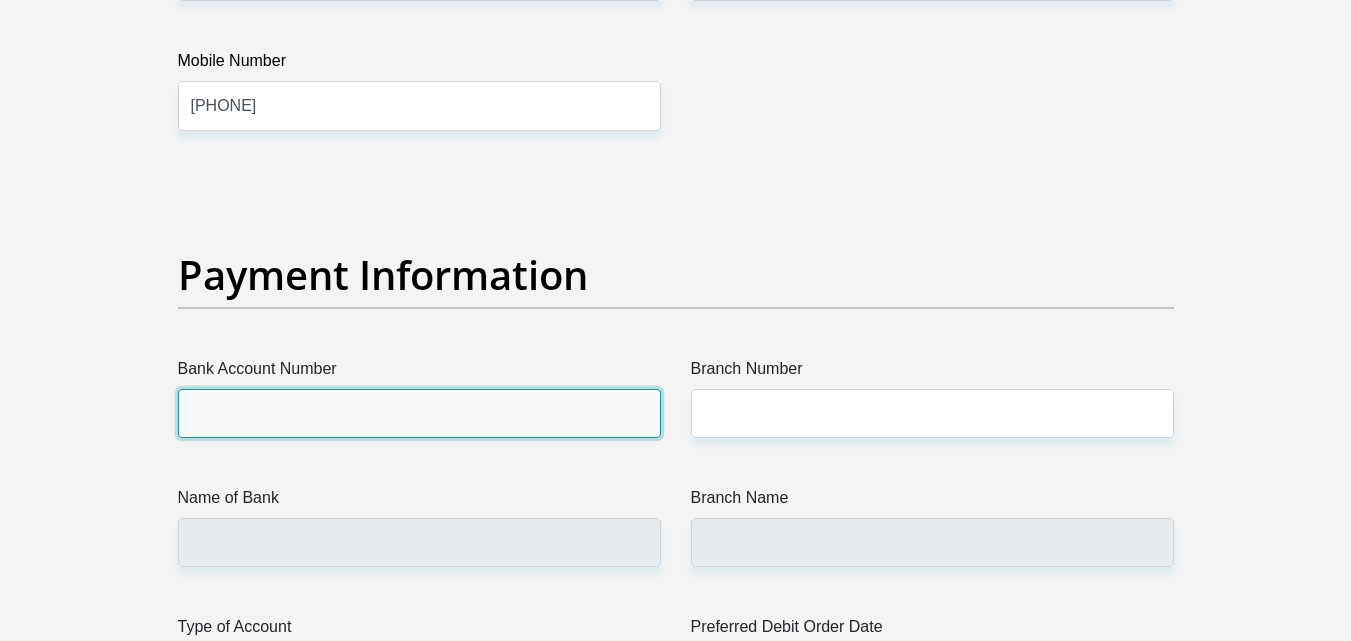click on "Bank Account Number" at bounding box center [419, 413] 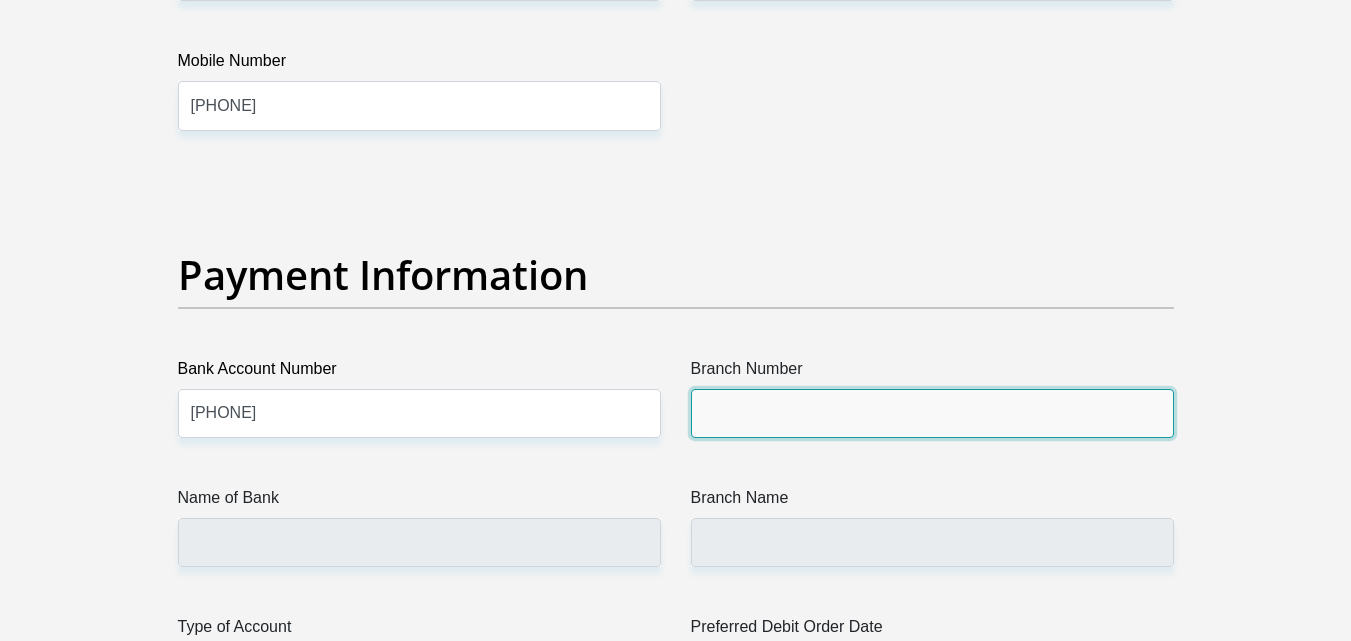 click on "Branch Number" at bounding box center [932, 413] 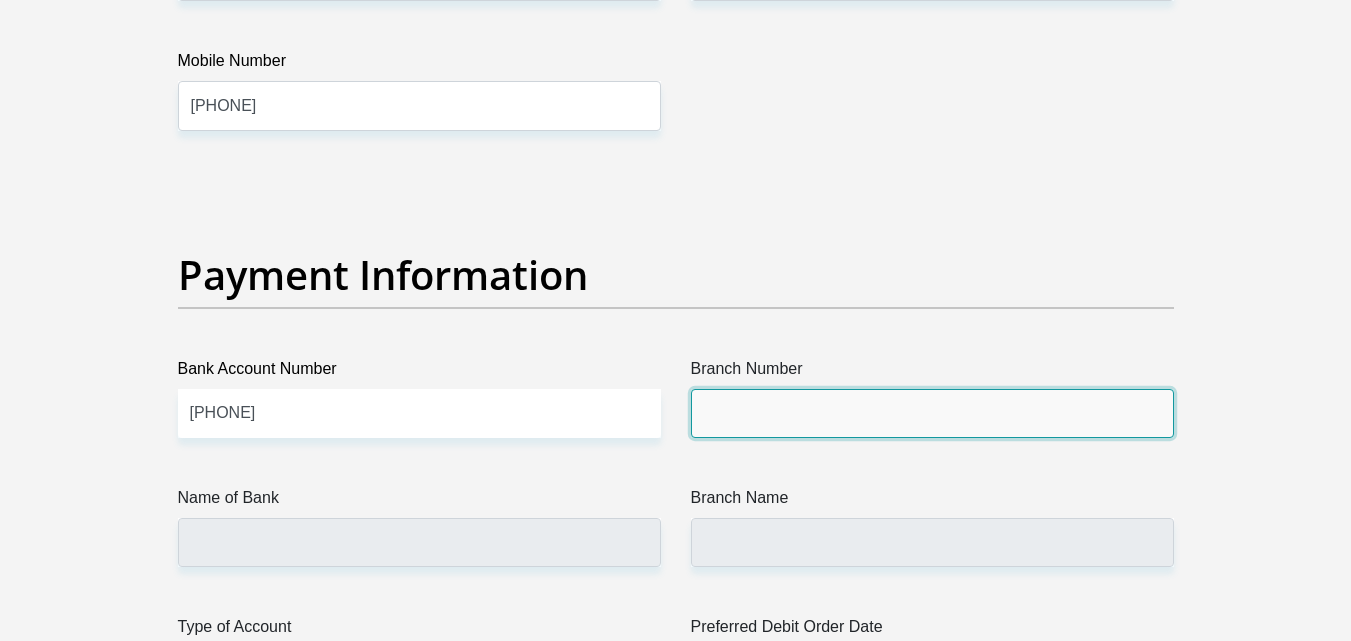 type on "632005" 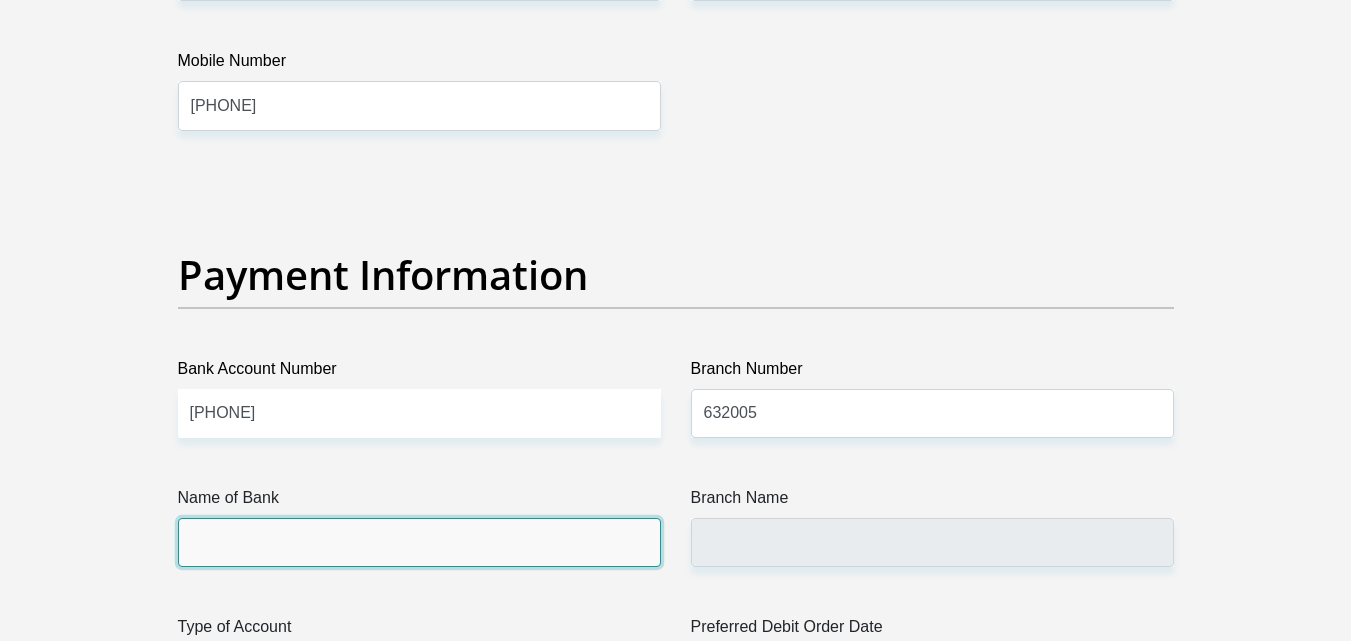 click on "Name of Bank" at bounding box center [419, 542] 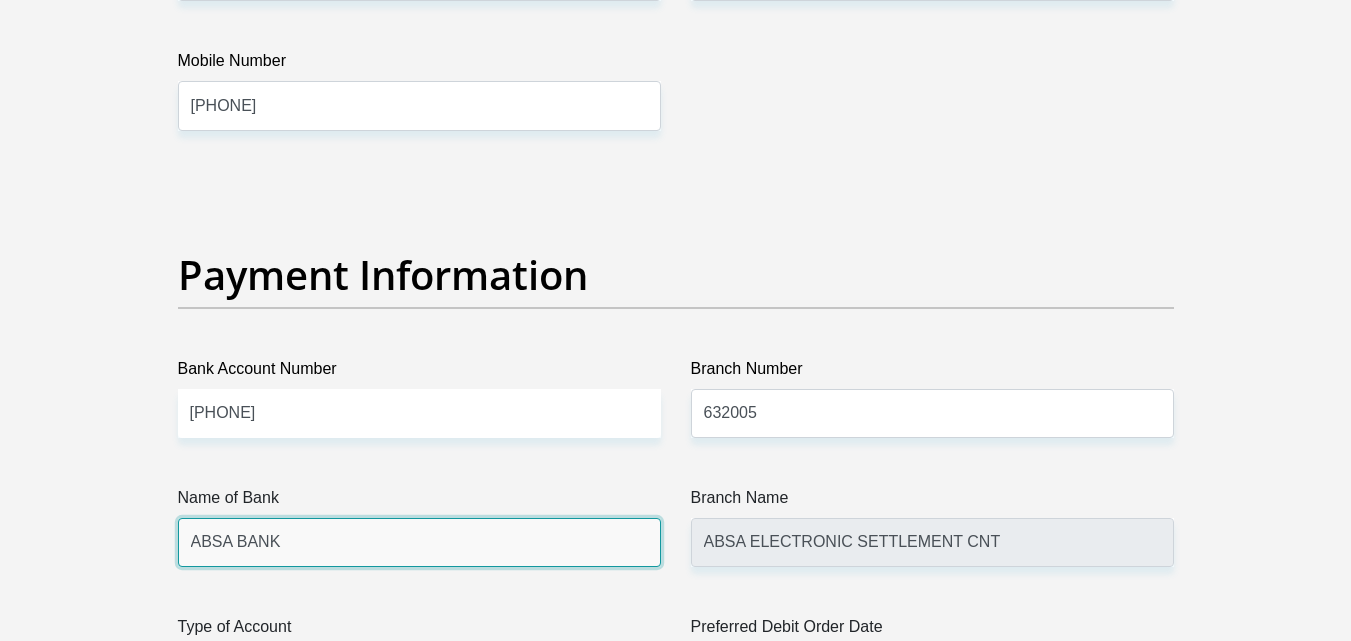 scroll, scrollTop: 4700, scrollLeft: 0, axis: vertical 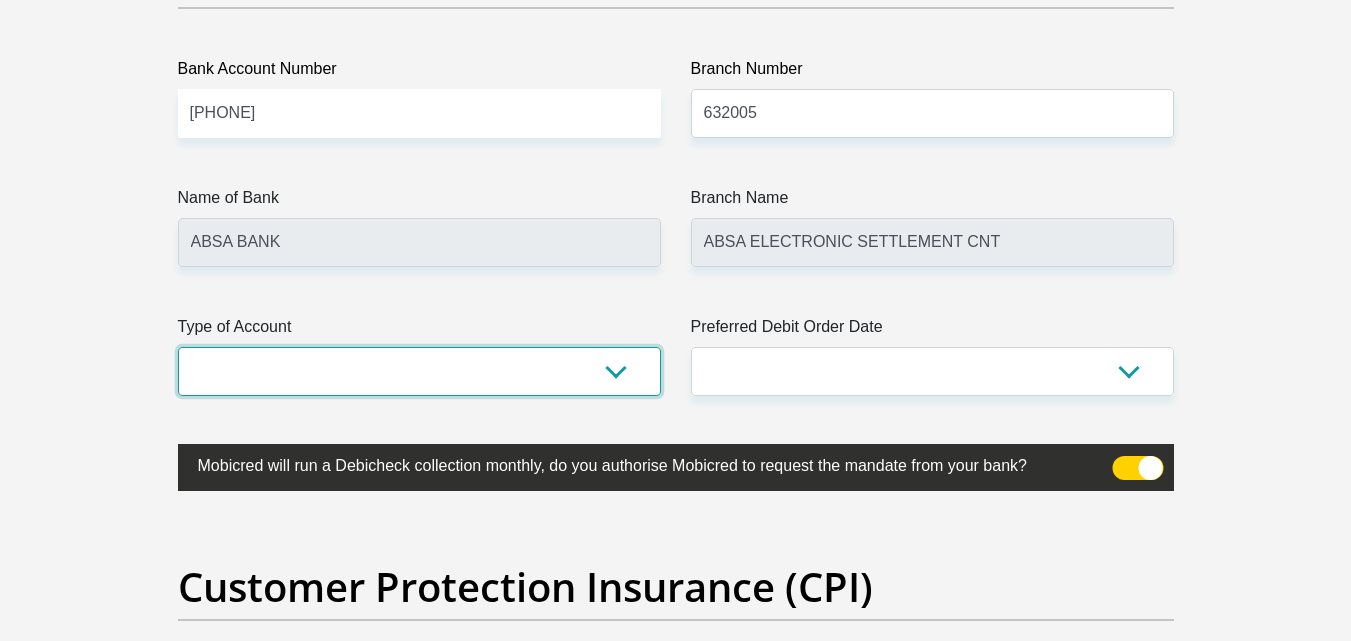 click on "Cheque
Savings" at bounding box center (419, 371) 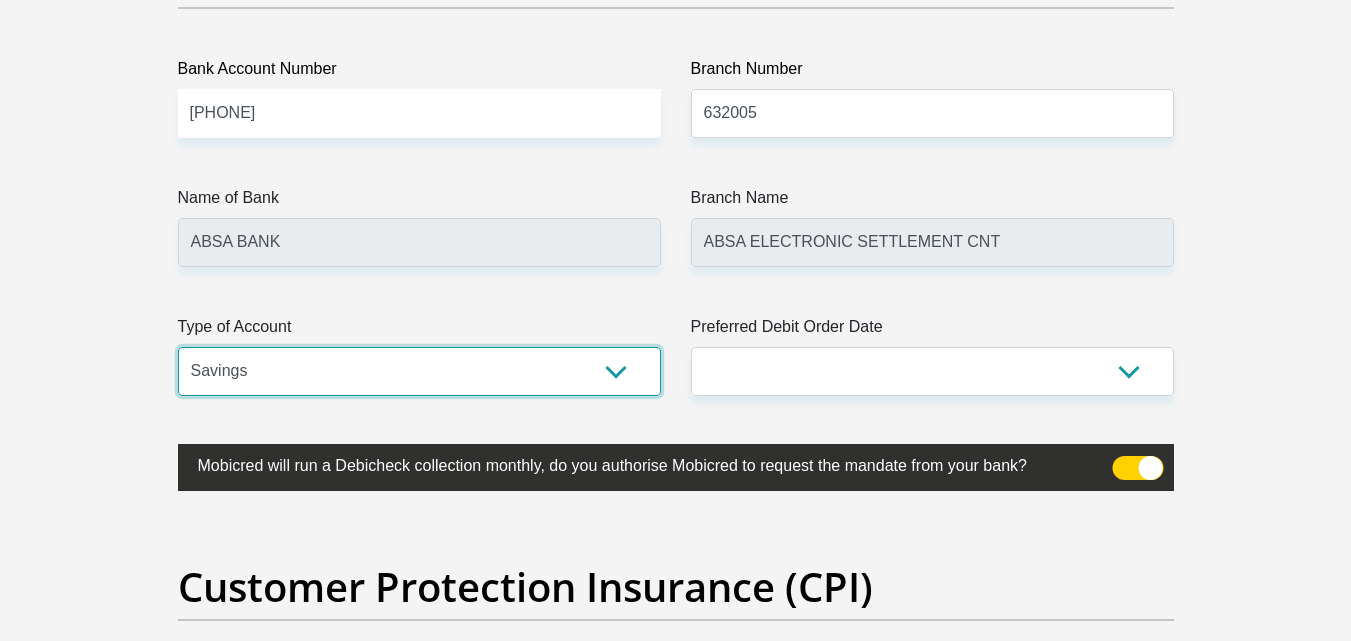 click on "Cheque
Savings" at bounding box center (419, 371) 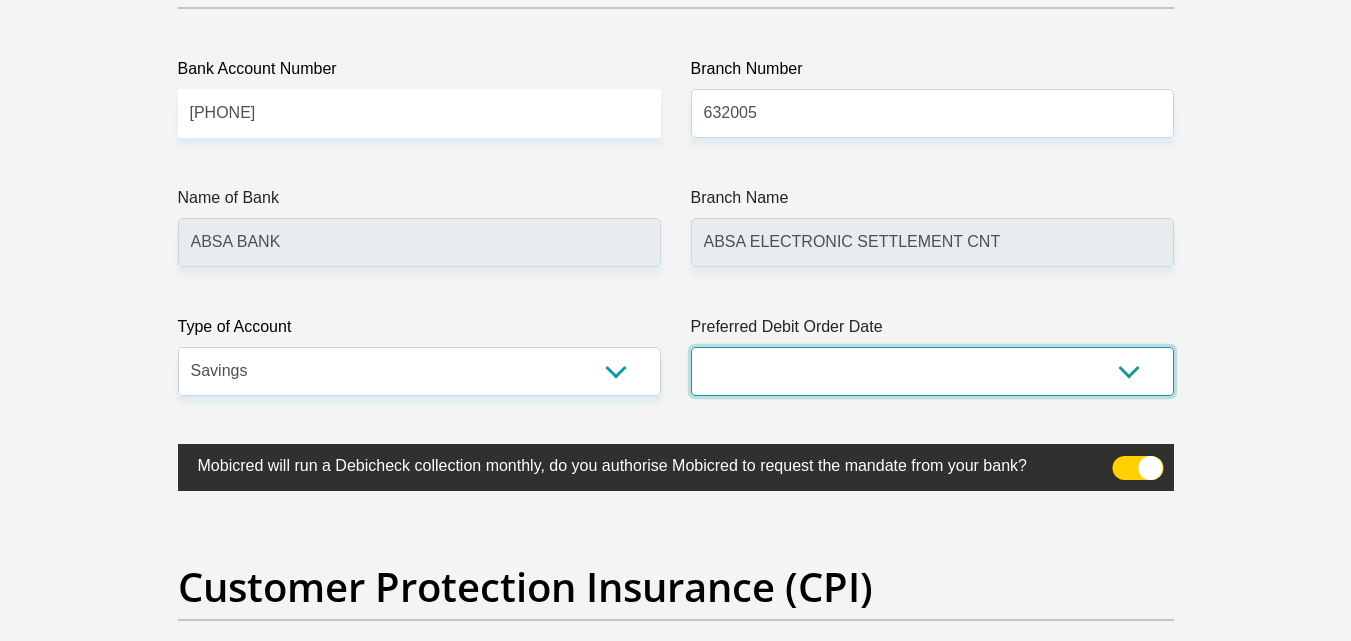 click on "1st
2nd
3rd
4th
5th
7th
18th
19th
20th
21st
22nd
23rd
24th
25th
26th
27th
28th
29th
30th" at bounding box center [932, 371] 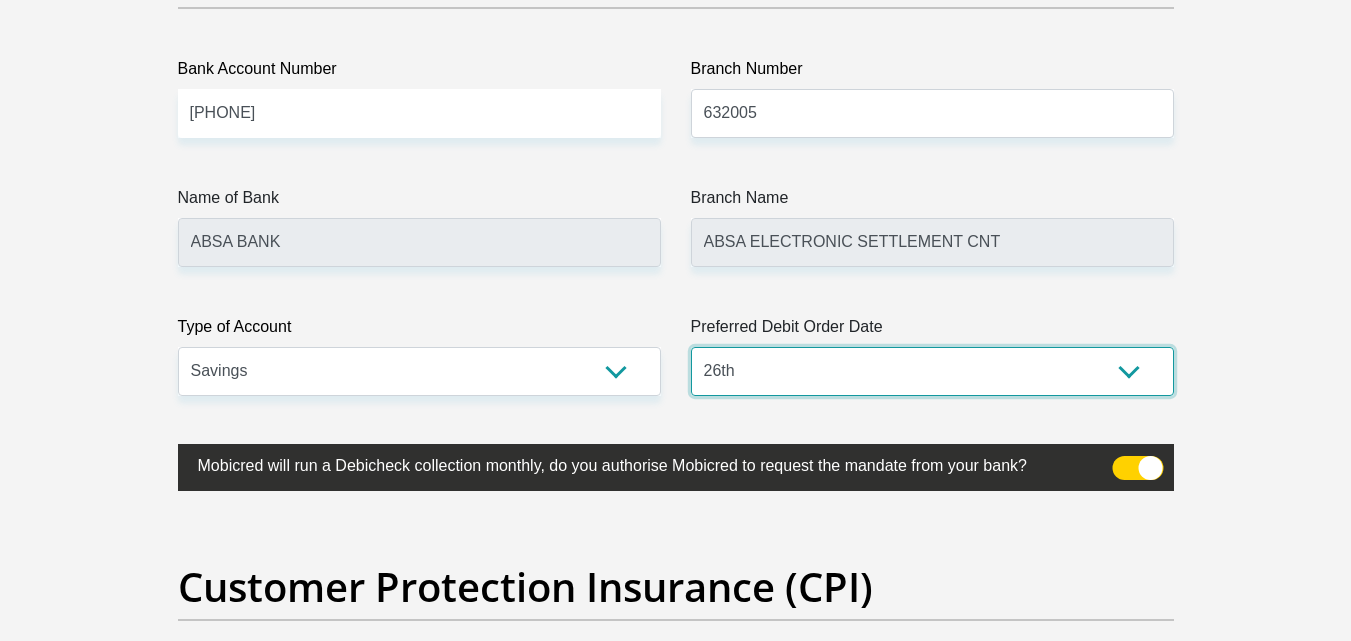click on "1st
2nd
3rd
4th
5th
7th
18th
19th
20th
21st
22nd
23rd
24th
25th
26th
27th
28th
29th
30th" at bounding box center (932, 371) 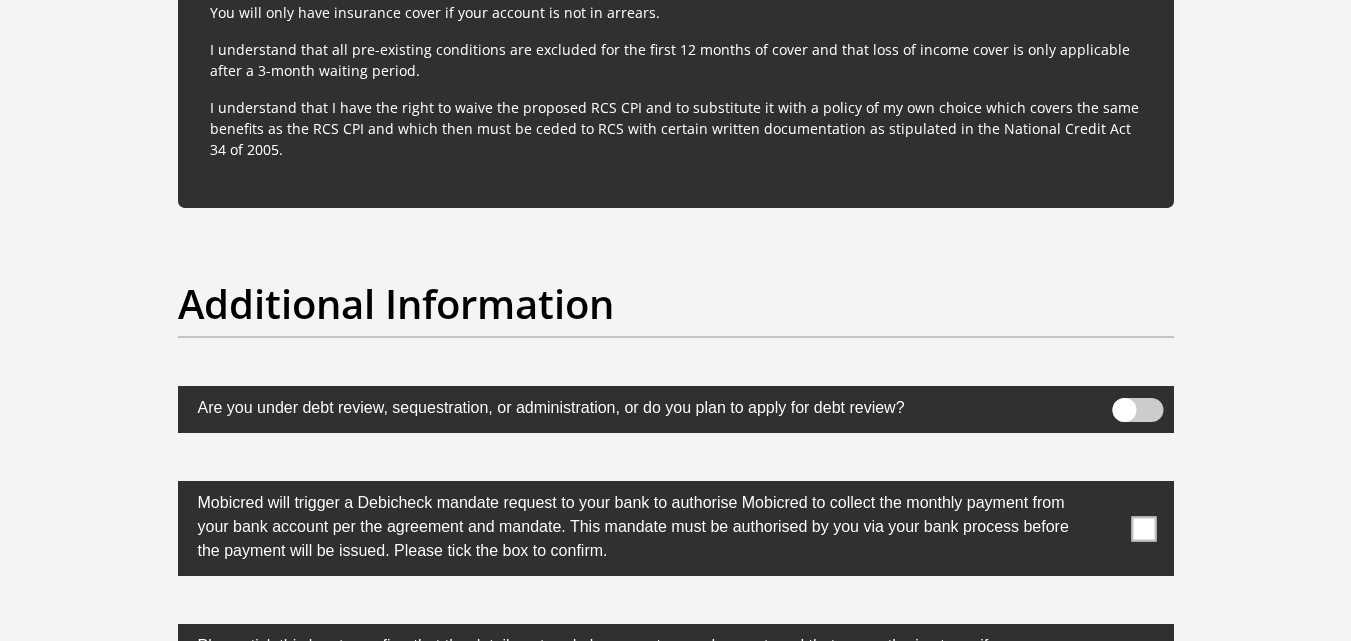 scroll, scrollTop: 6300, scrollLeft: 0, axis: vertical 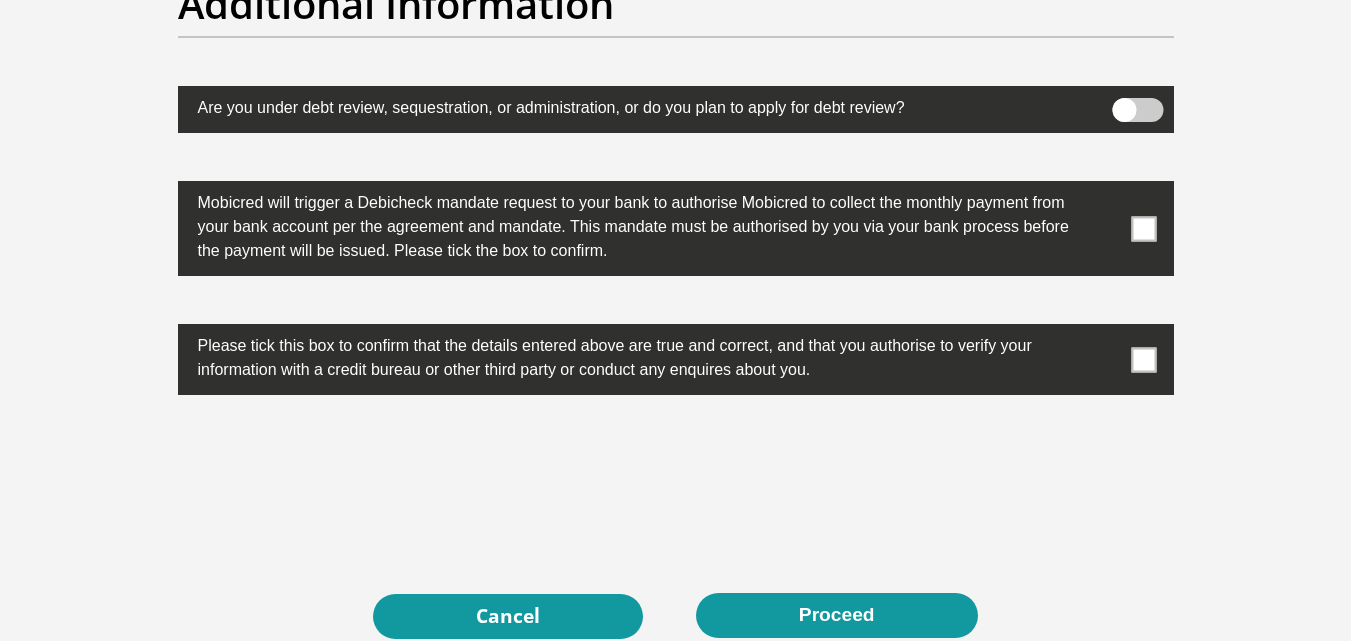 click at bounding box center [1143, 228] 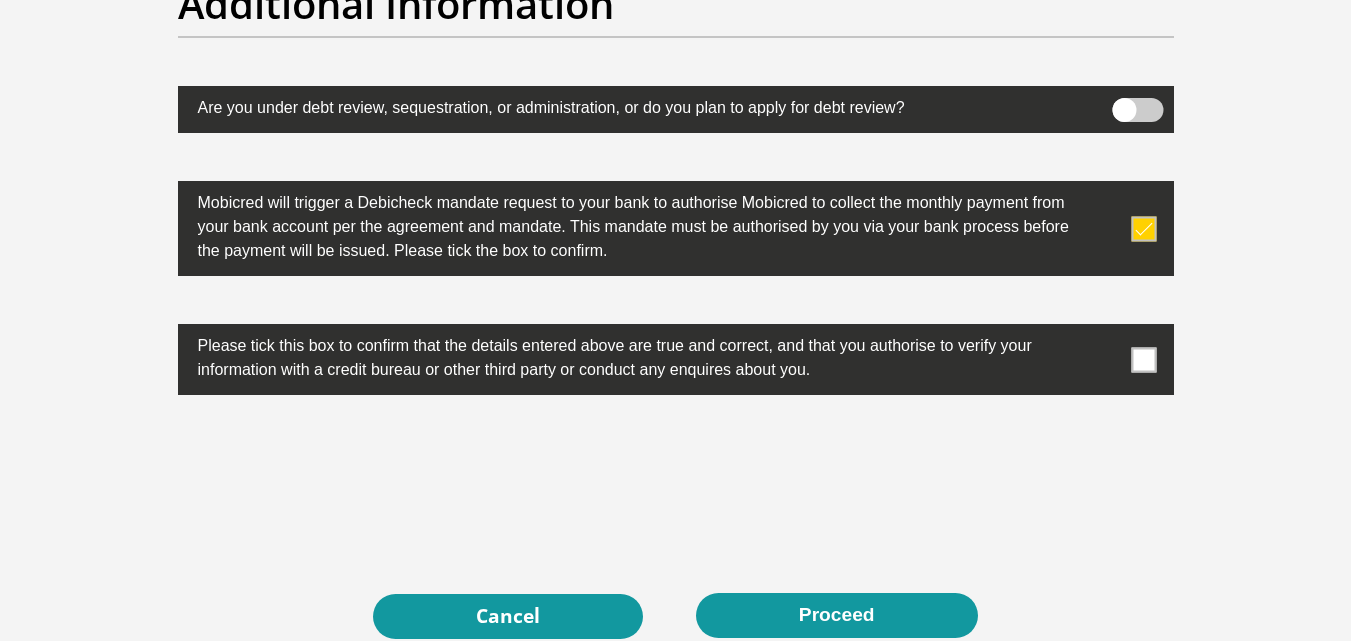 click at bounding box center (1143, 359) 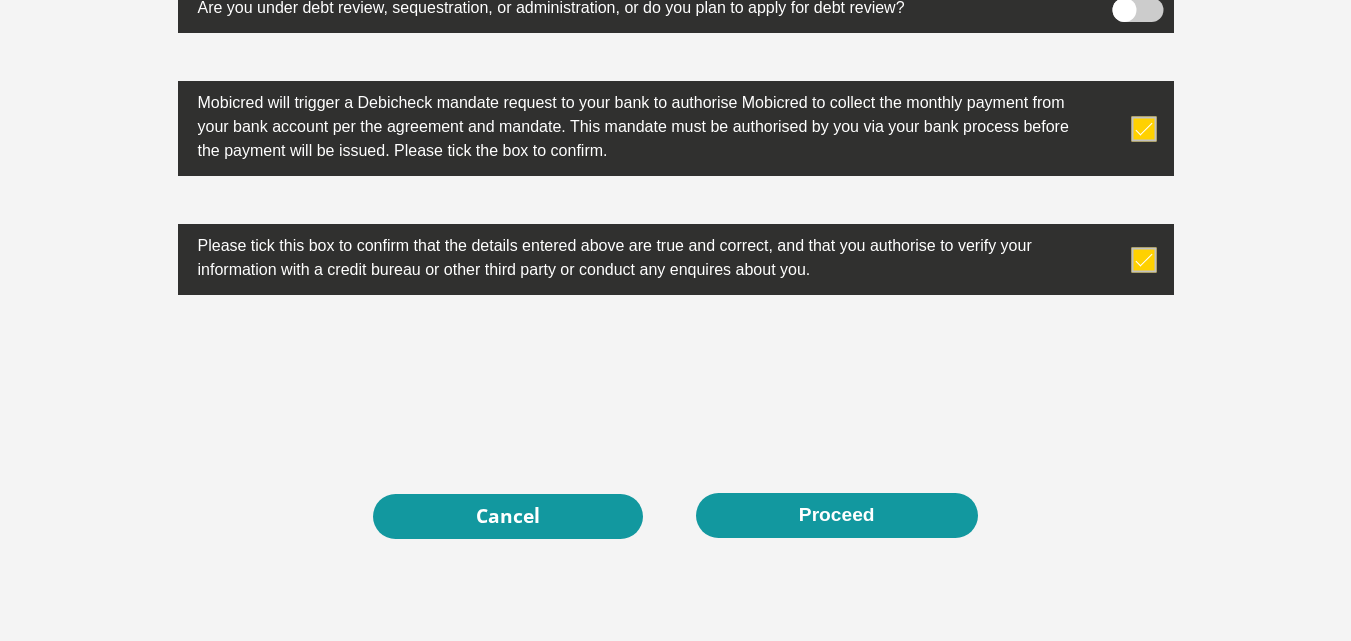 scroll, scrollTop: 6500, scrollLeft: 0, axis: vertical 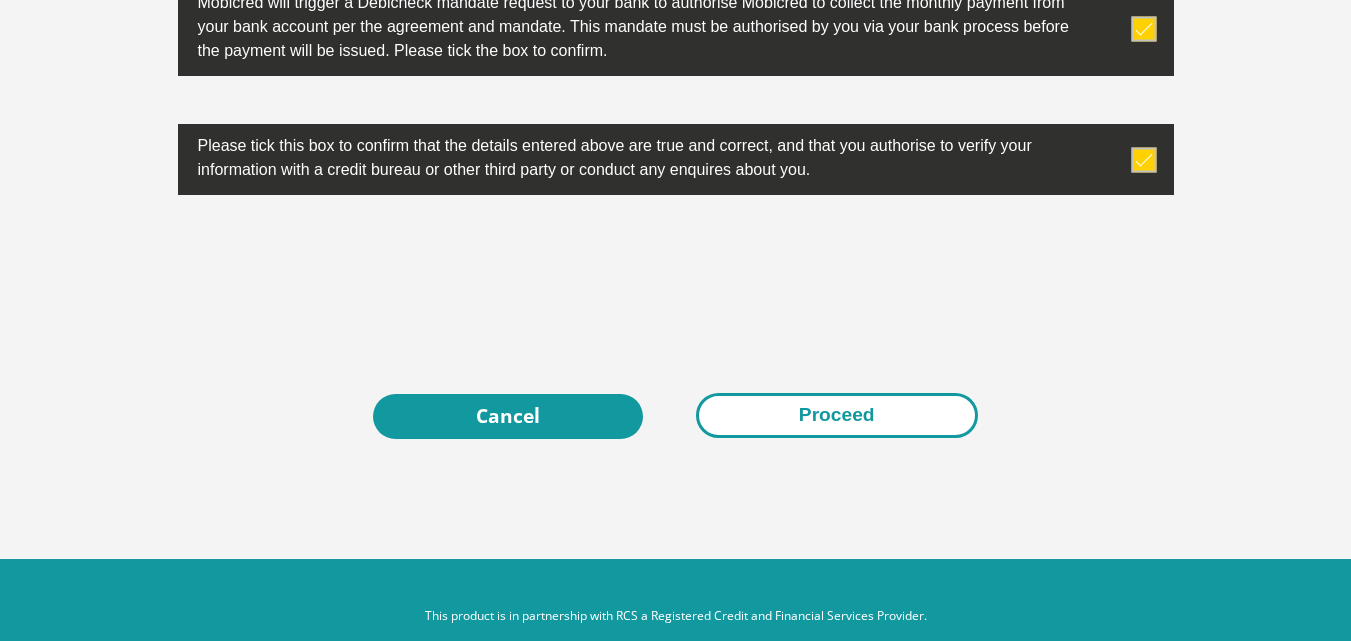click on "Proceed" at bounding box center [837, 415] 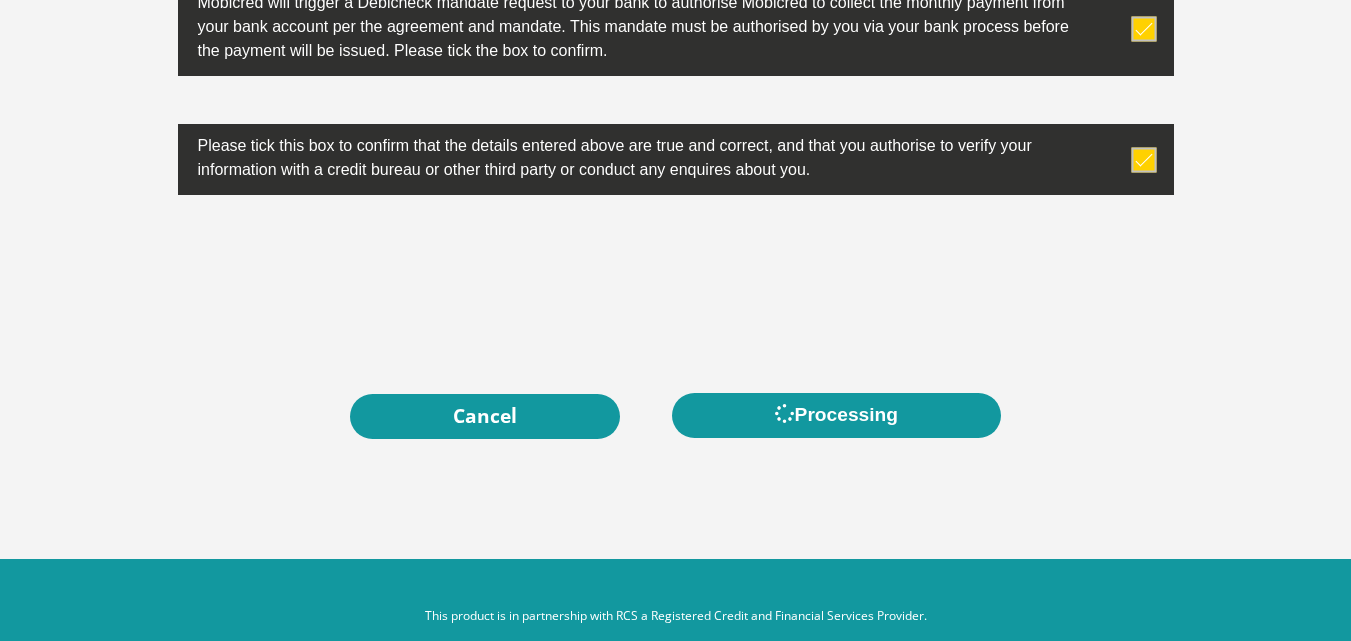 scroll, scrollTop: 0, scrollLeft: 0, axis: both 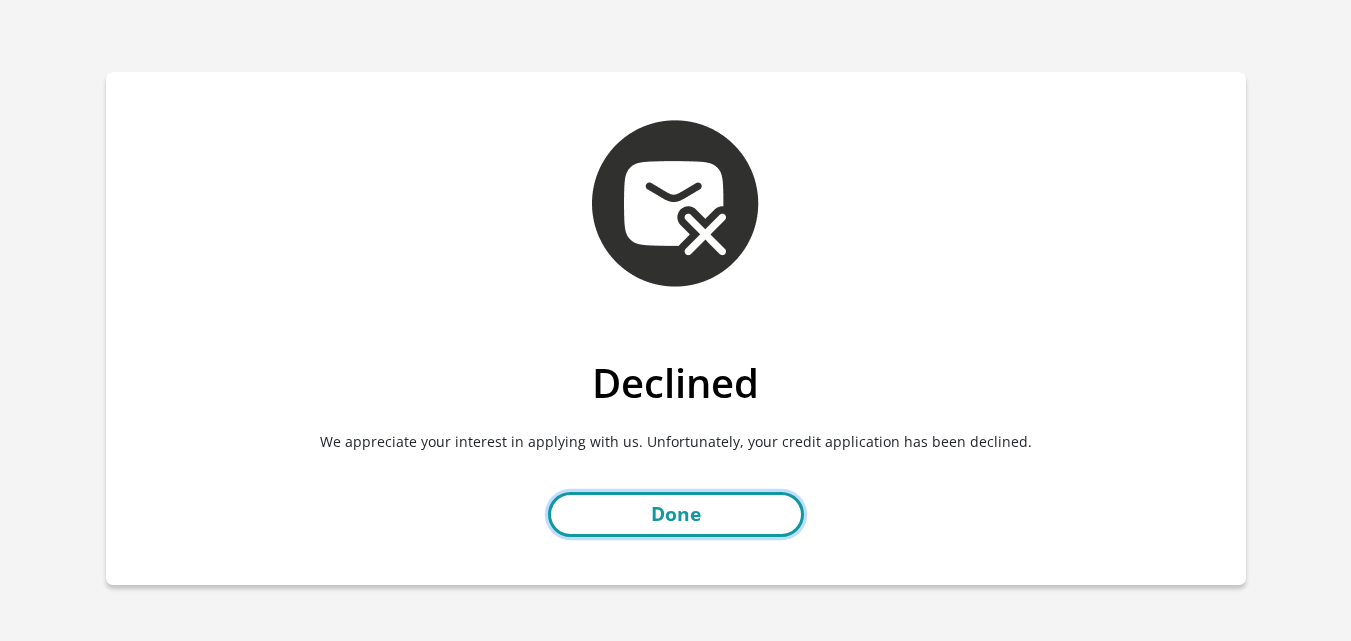 click on "Done" at bounding box center (676, 514) 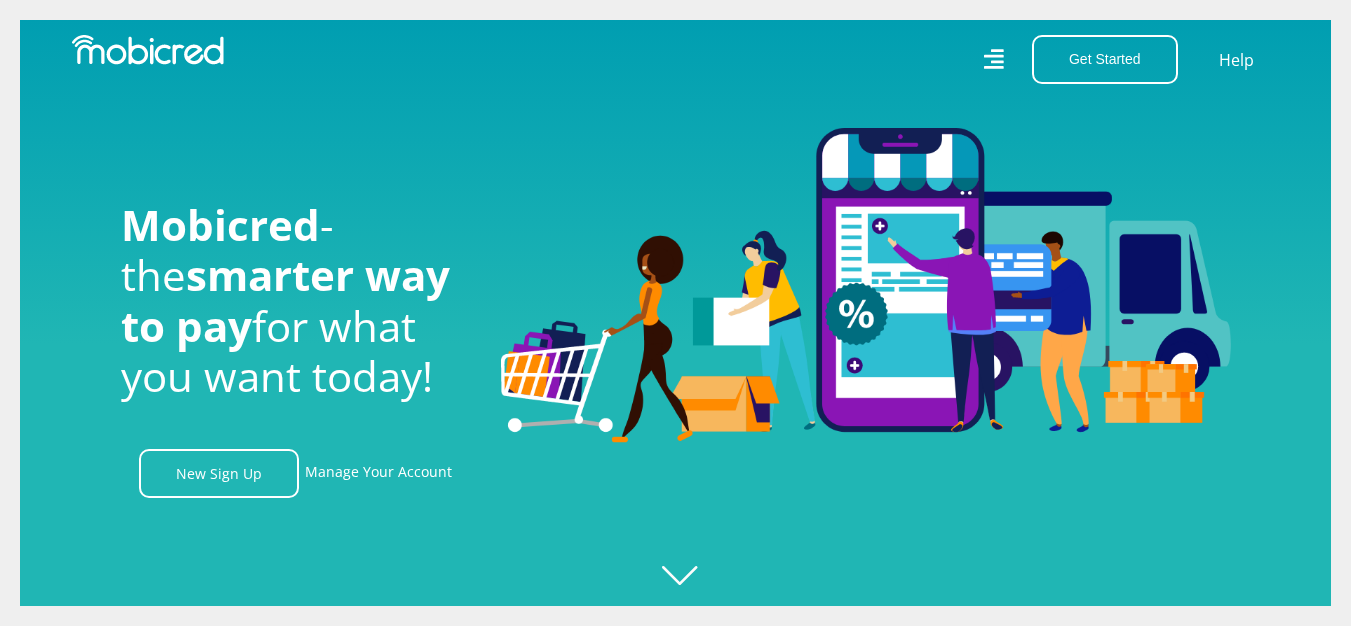 scroll, scrollTop: 0, scrollLeft: 0, axis: both 